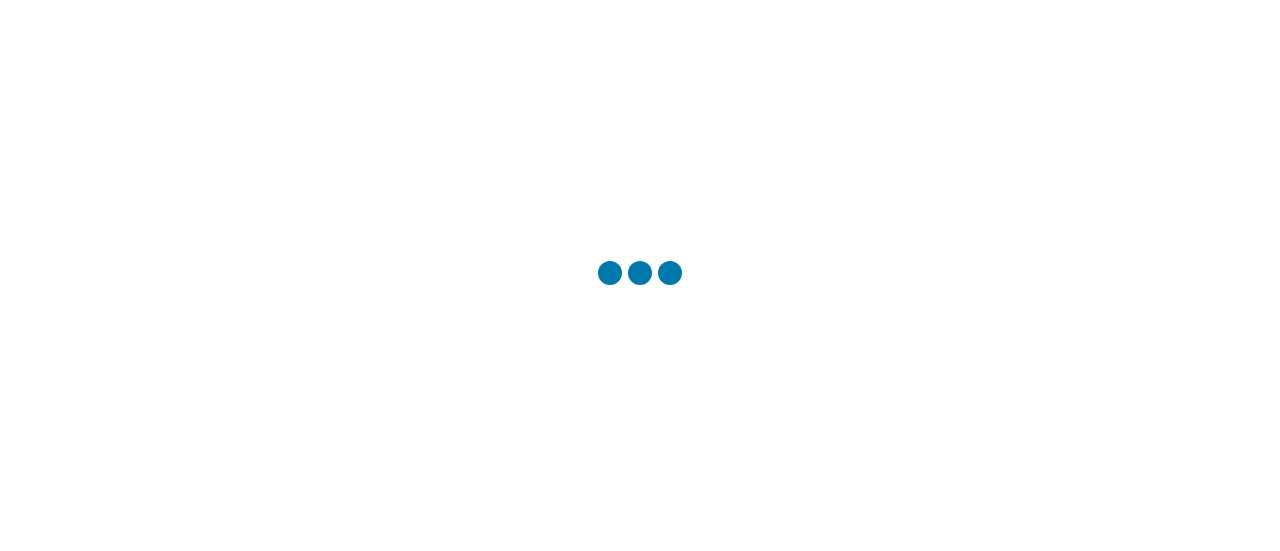 scroll, scrollTop: 0, scrollLeft: 0, axis: both 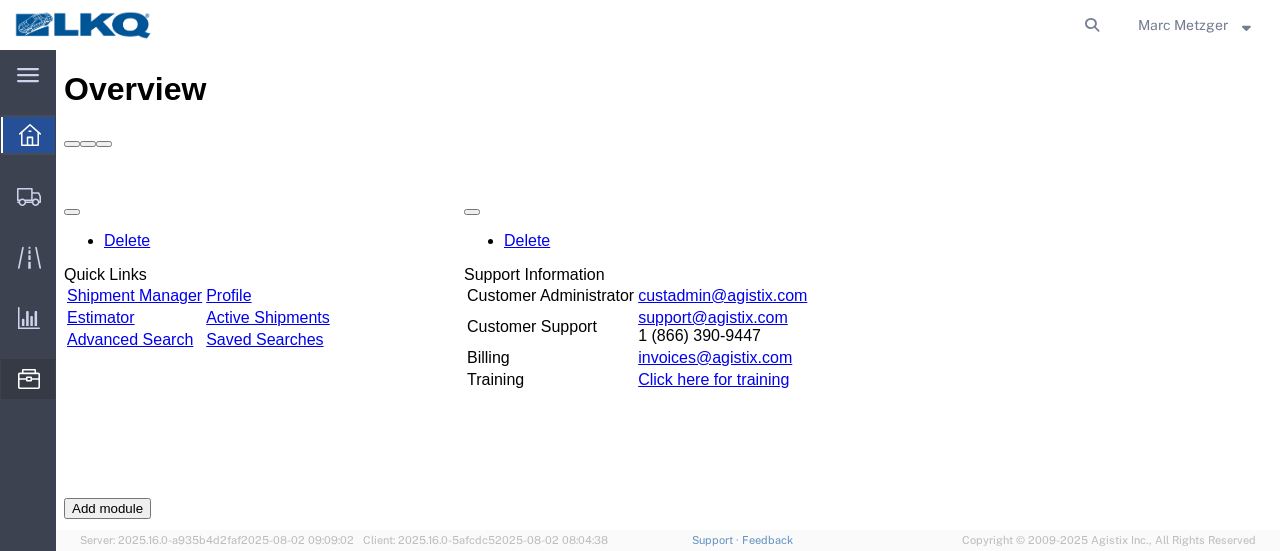 click on "Location Appointment" 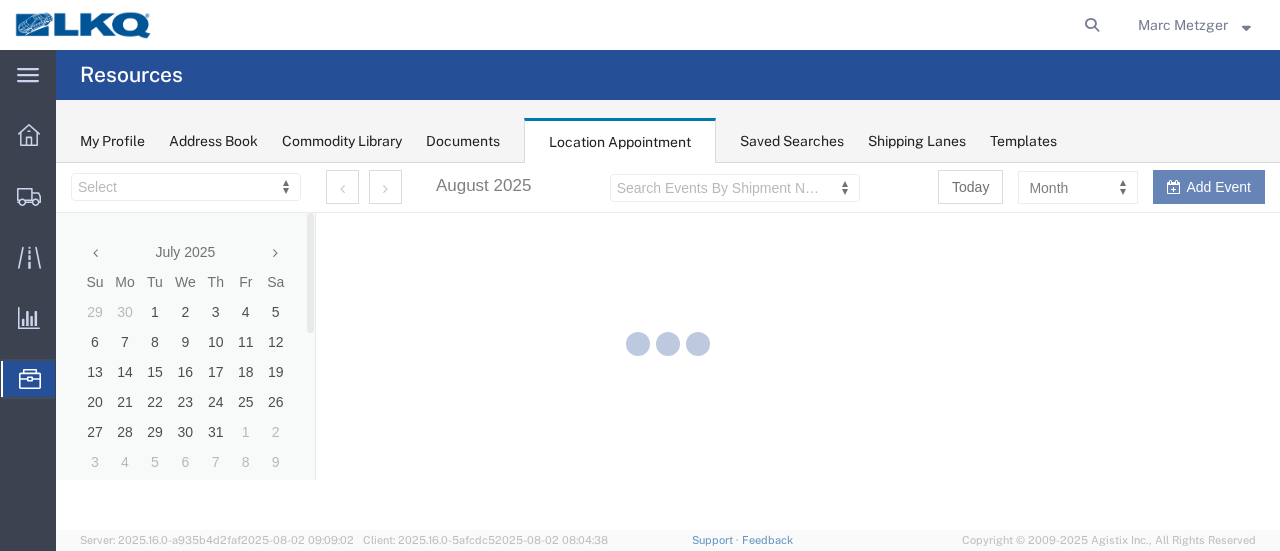scroll, scrollTop: 0, scrollLeft: 0, axis: both 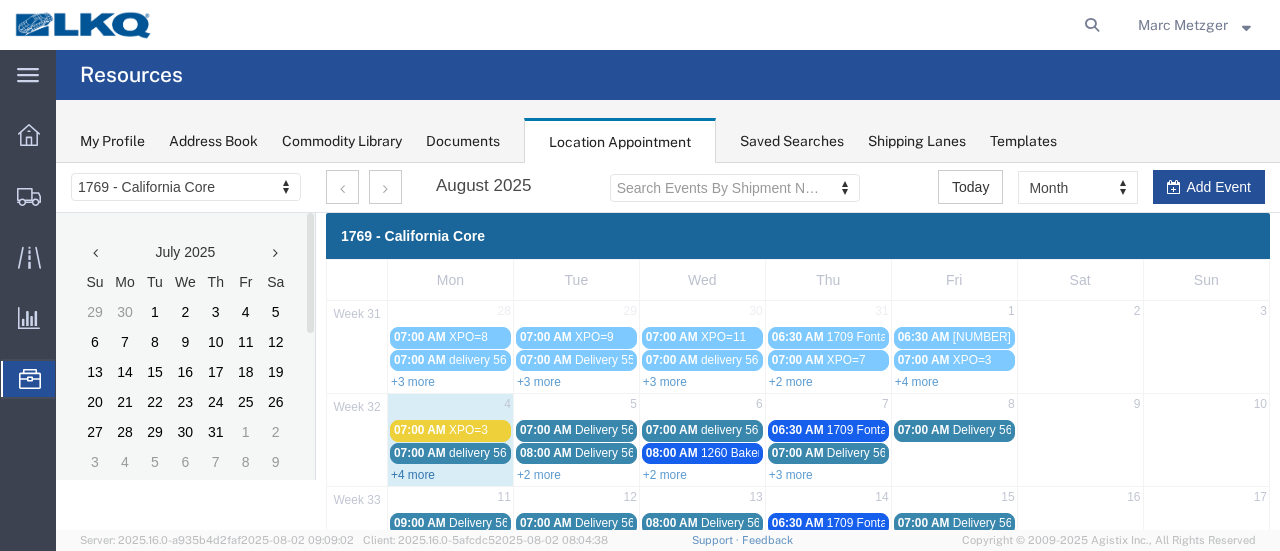 click on "+4 more" at bounding box center [413, 475] 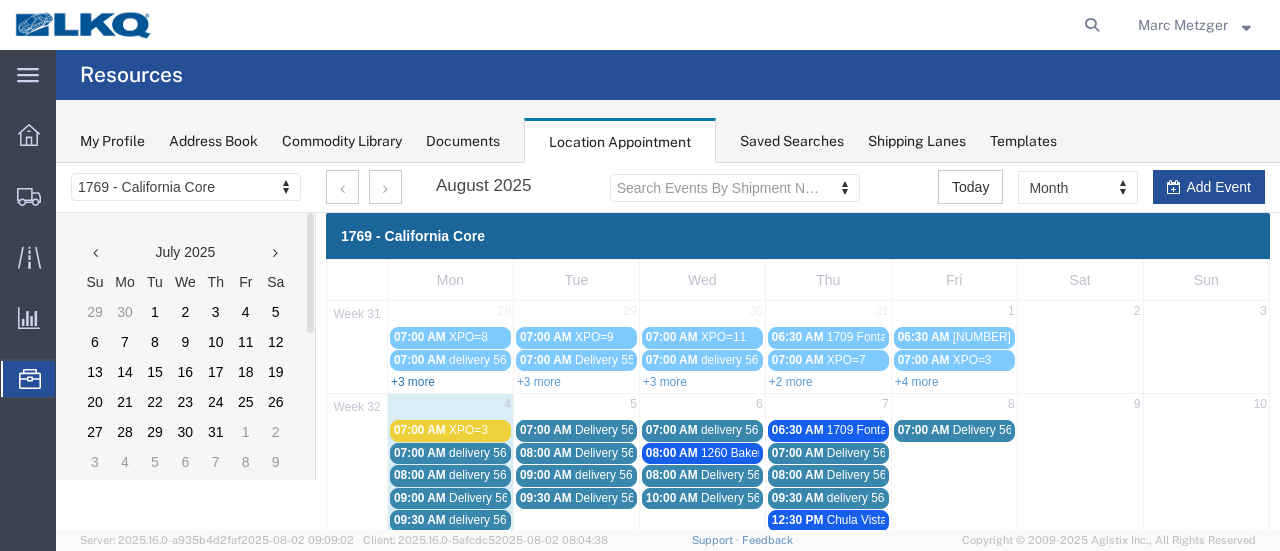 click on "+3 more" at bounding box center (413, 382) 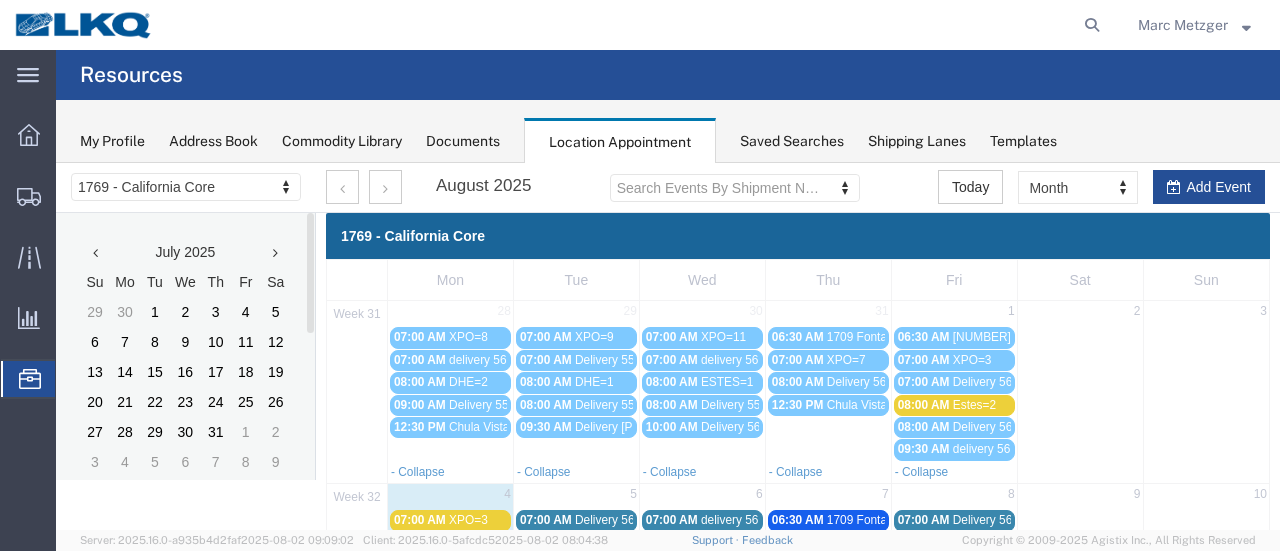 scroll, scrollTop: 200, scrollLeft: 0, axis: vertical 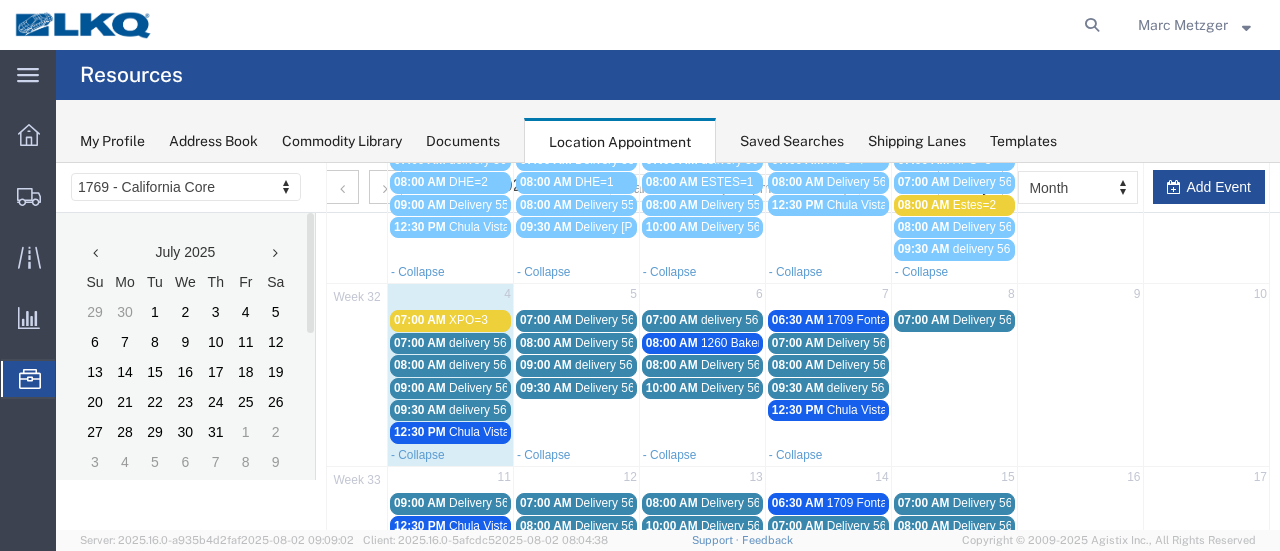 click on "XPO=3" at bounding box center [468, 320] 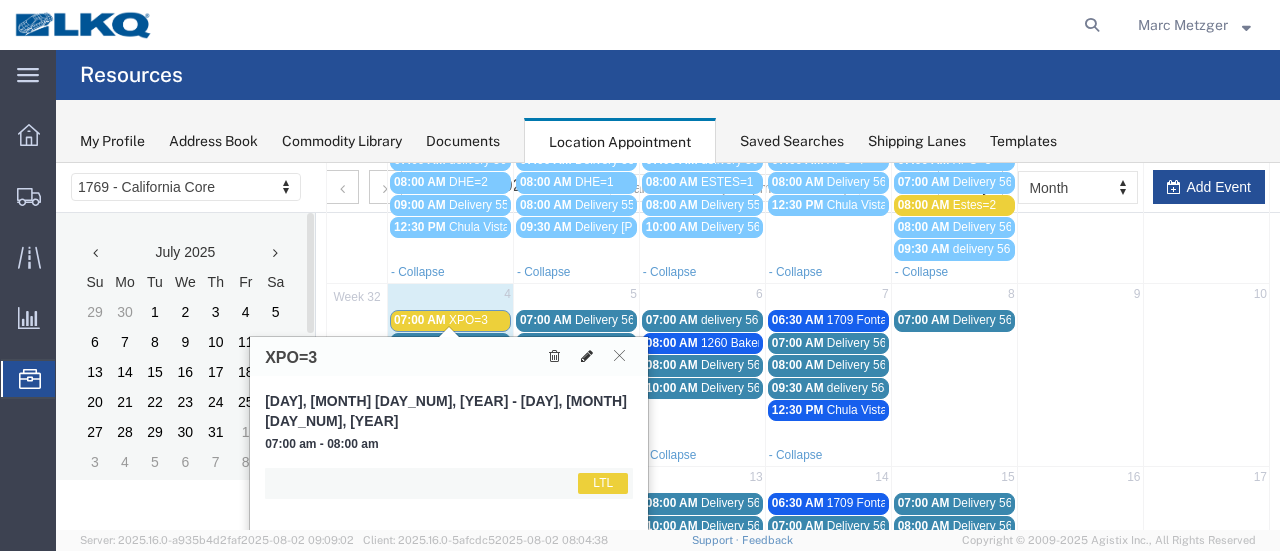 click at bounding box center [587, 356] 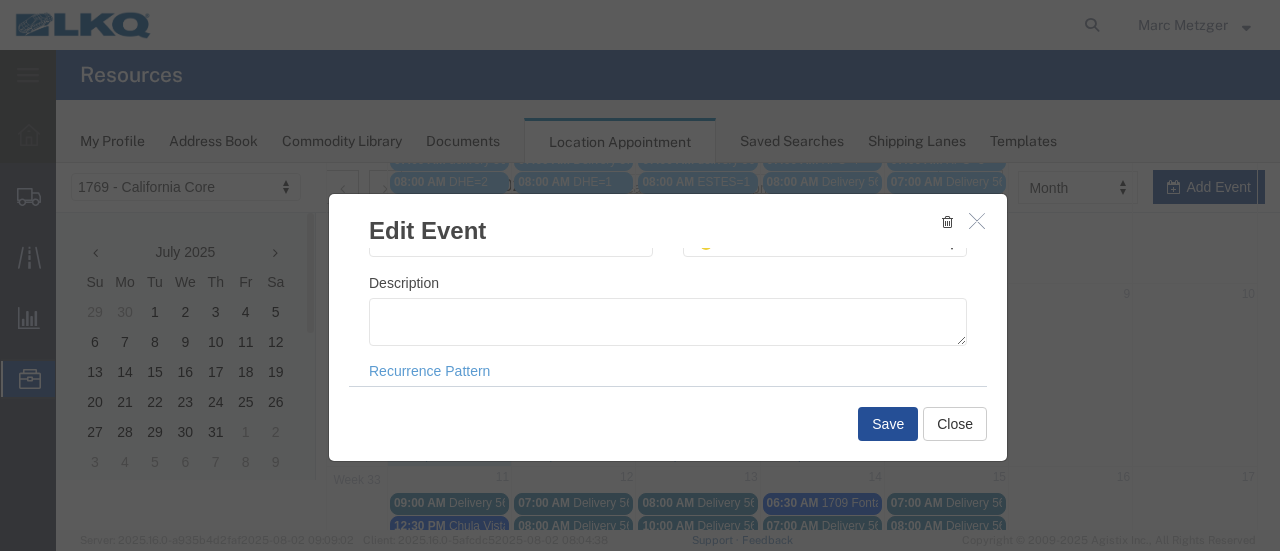 scroll, scrollTop: 300, scrollLeft: 0, axis: vertical 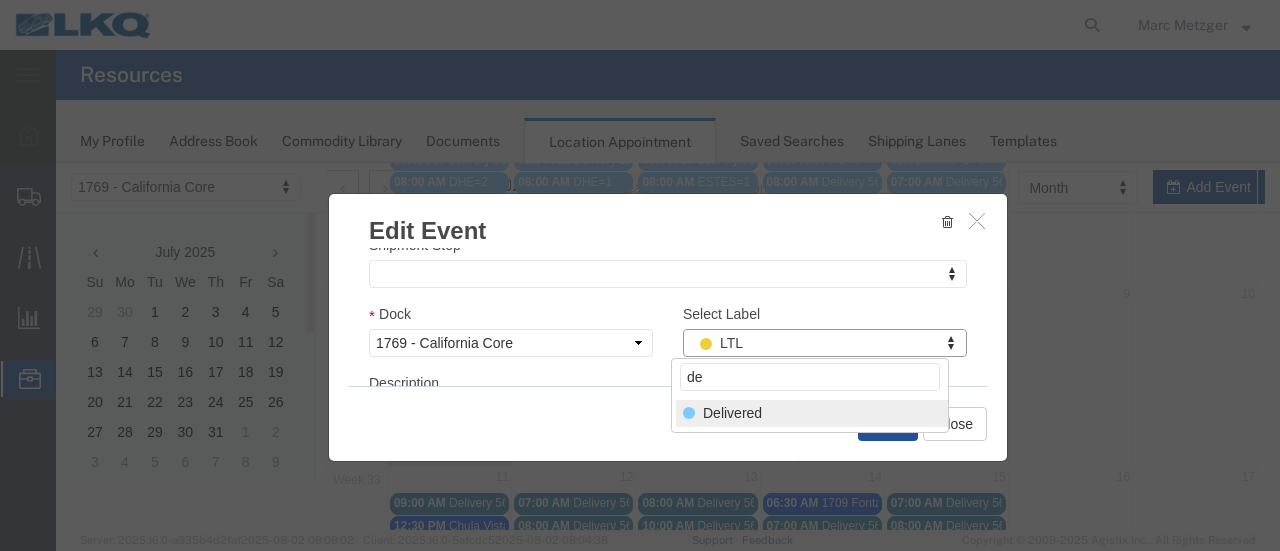 type on "de" 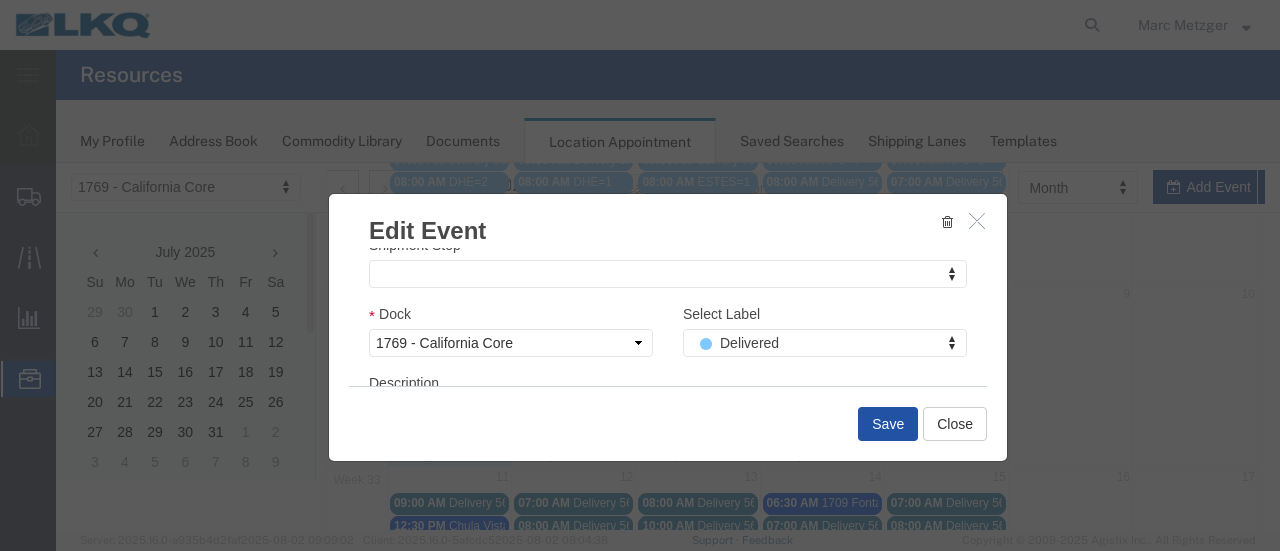 click on "Save" at bounding box center [888, 424] 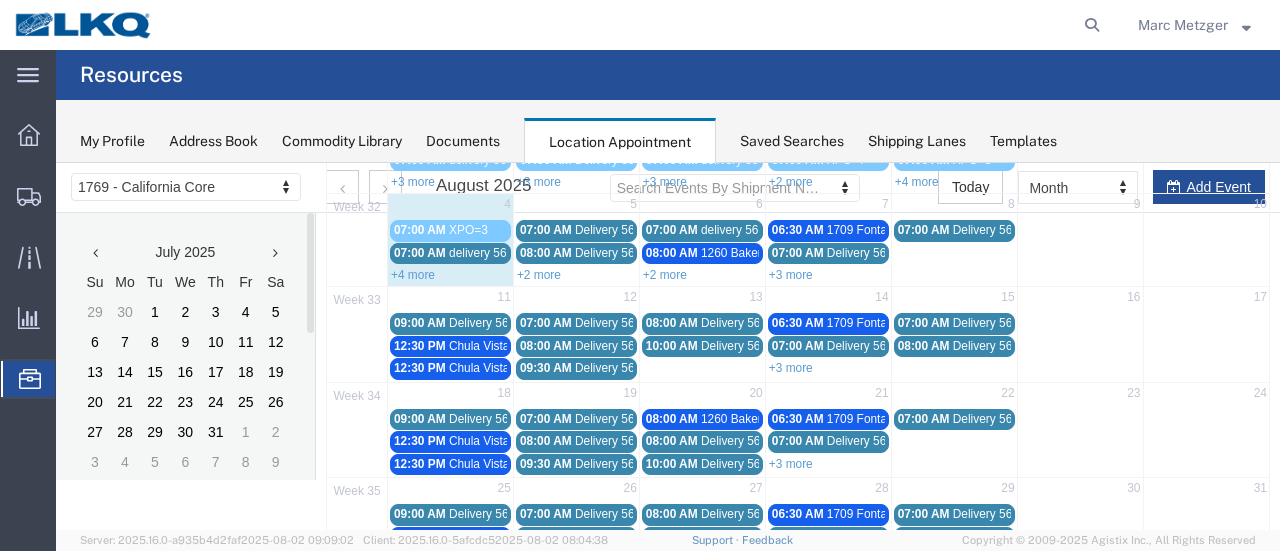 scroll, scrollTop: 128, scrollLeft: 0, axis: vertical 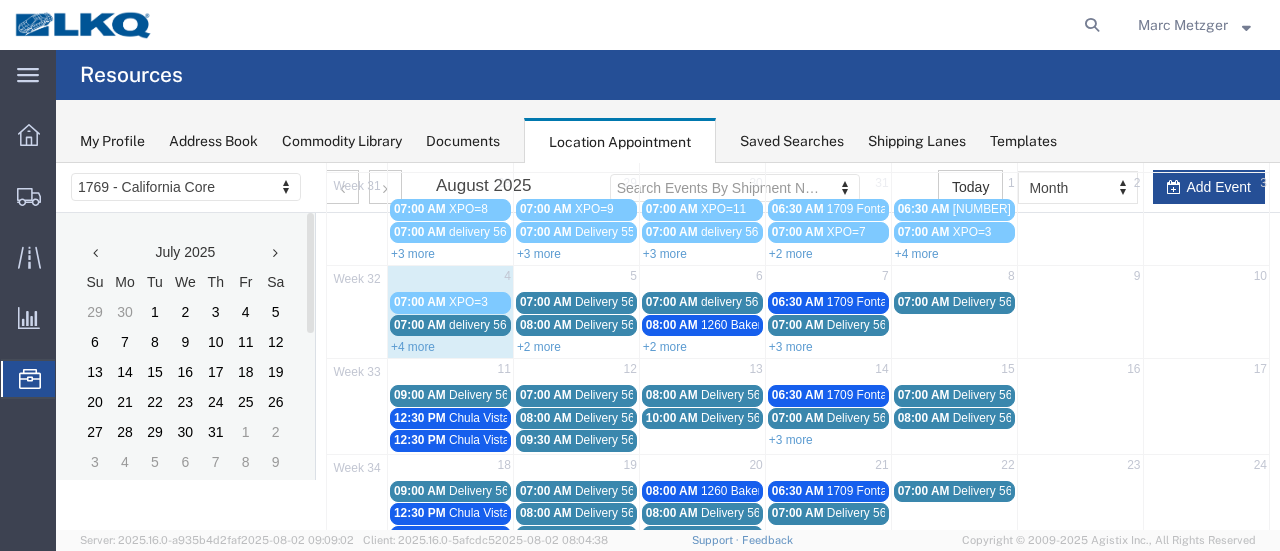 click on "5" at bounding box center [576, 278] 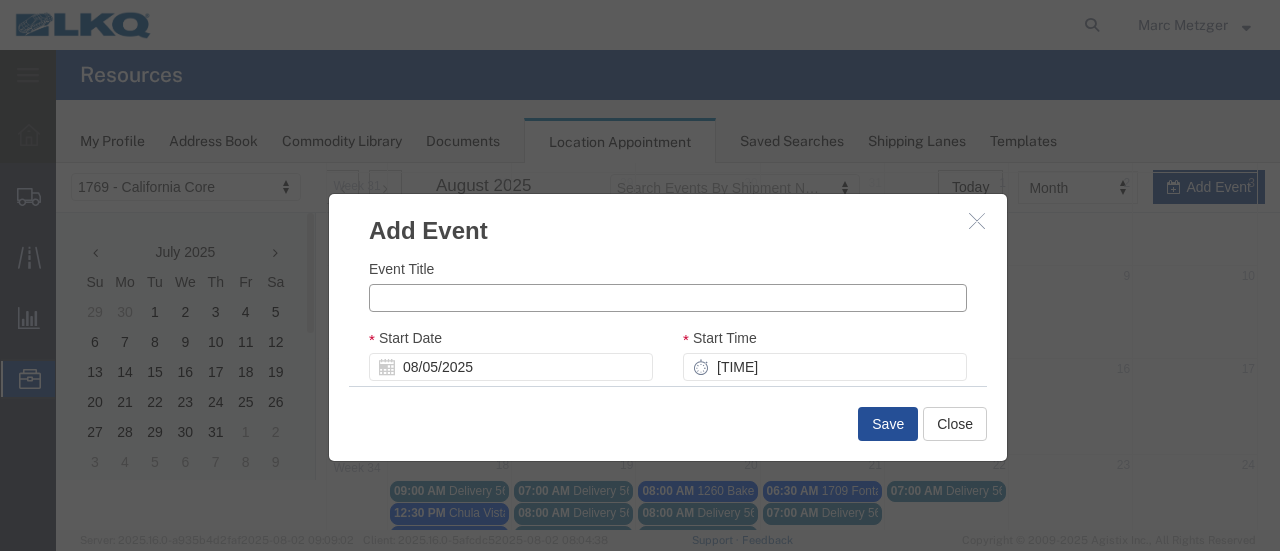 click on "Event Title" at bounding box center [668, 298] 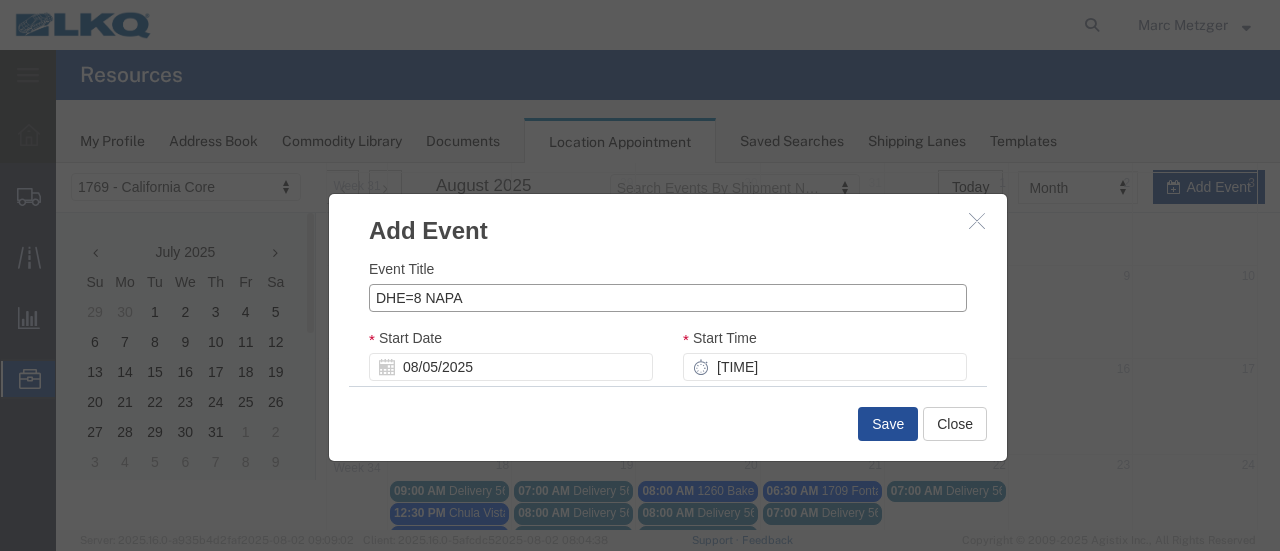 type on "DHE=8 NAPA" 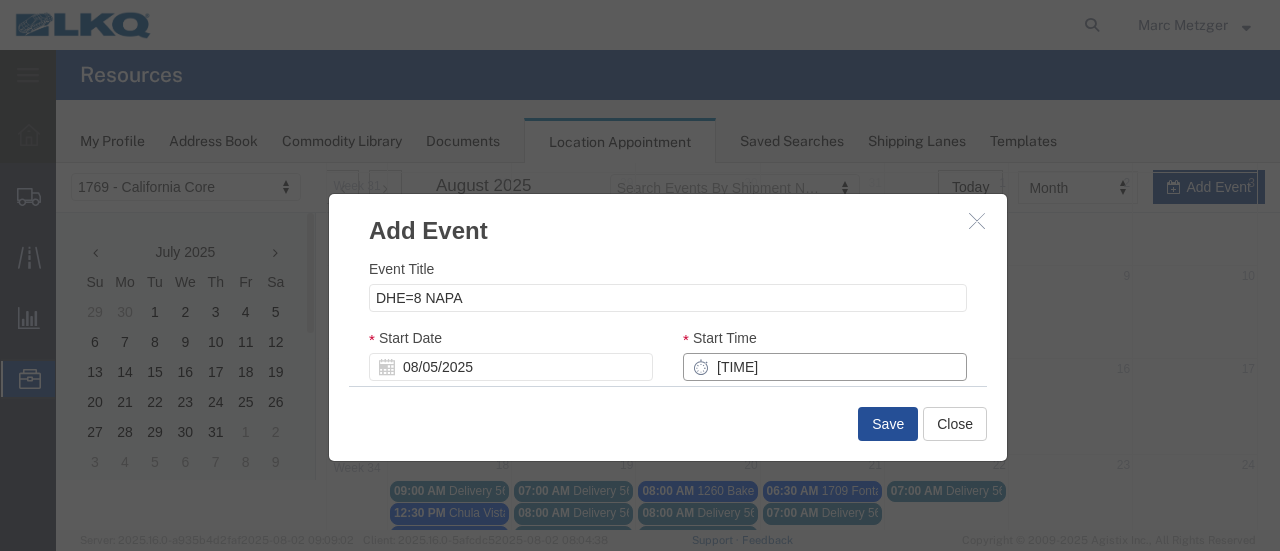 drag, startPoint x: 704, startPoint y: 368, endPoint x: 714, endPoint y: 373, distance: 11.18034 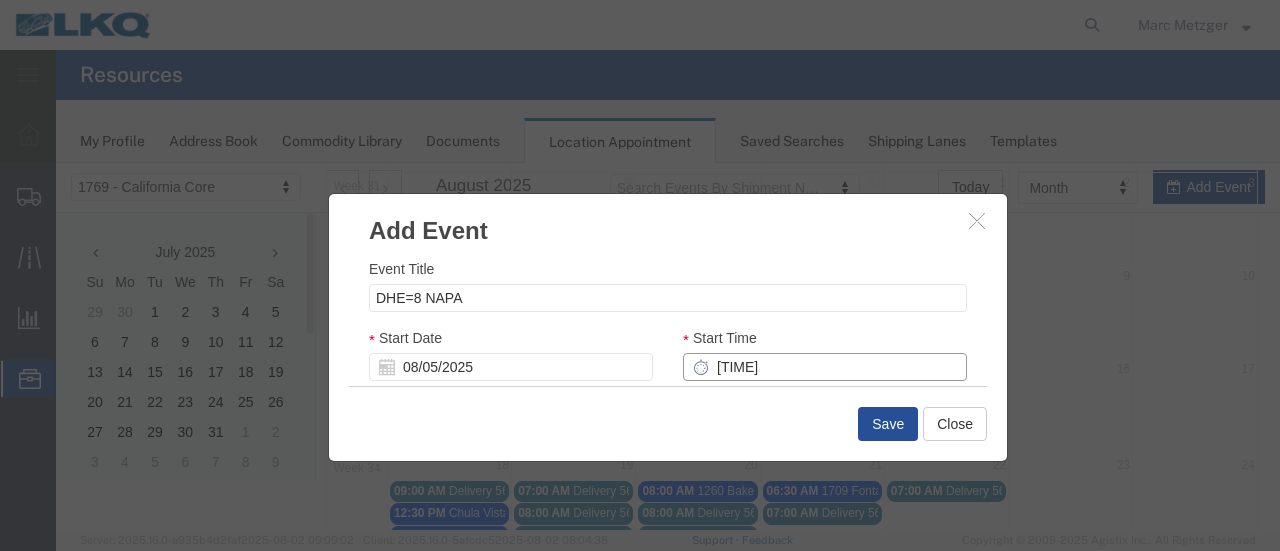 type on "[TIME]" 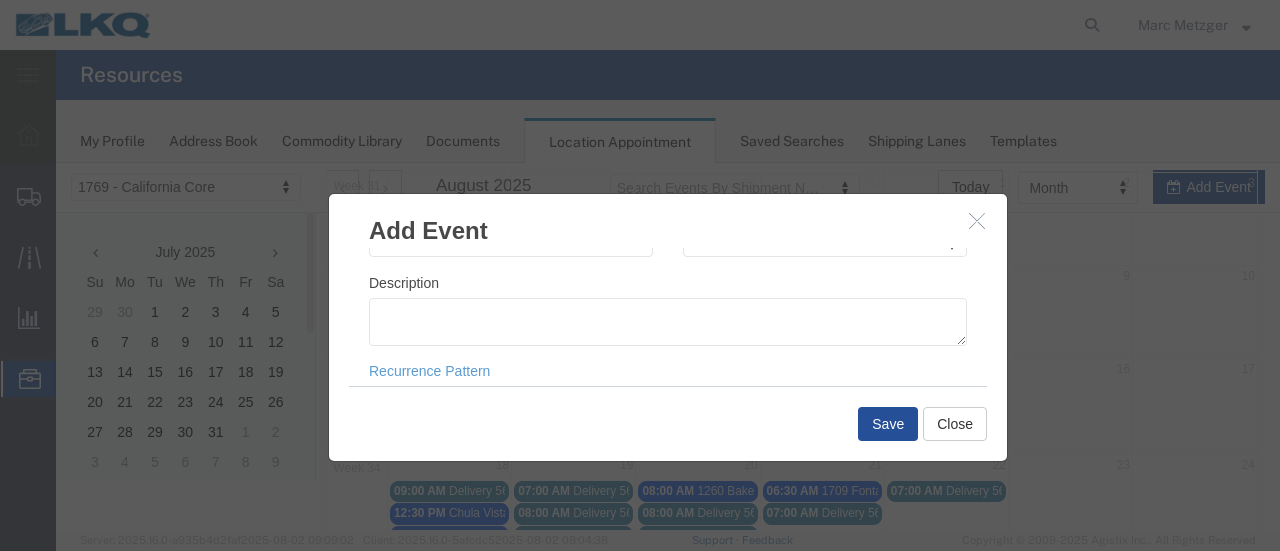 scroll, scrollTop: 300, scrollLeft: 0, axis: vertical 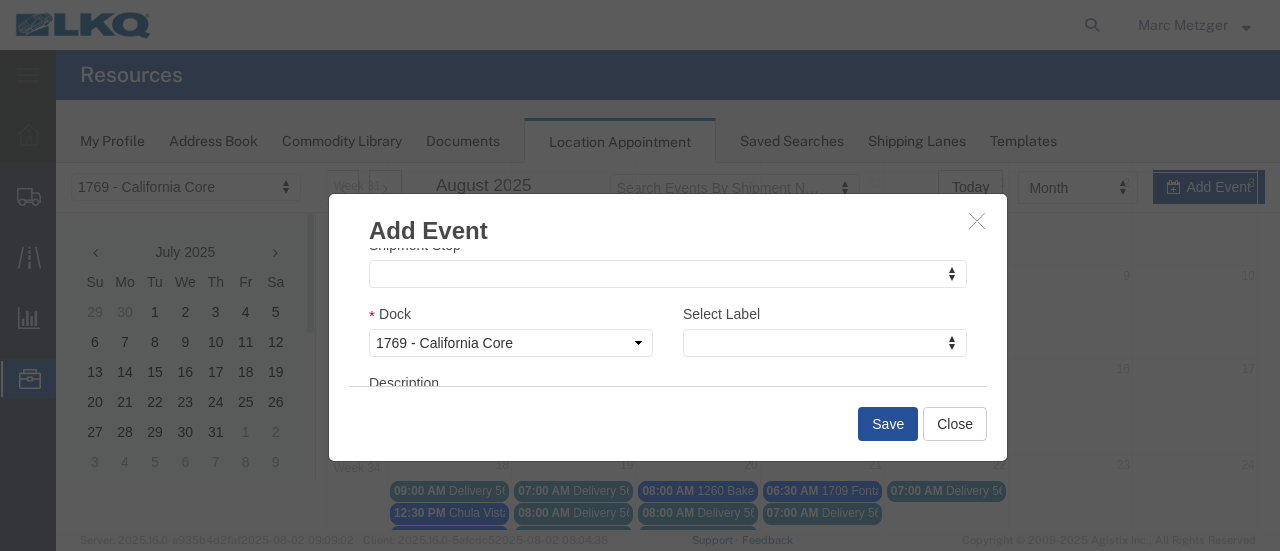 type on "8:00 AM" 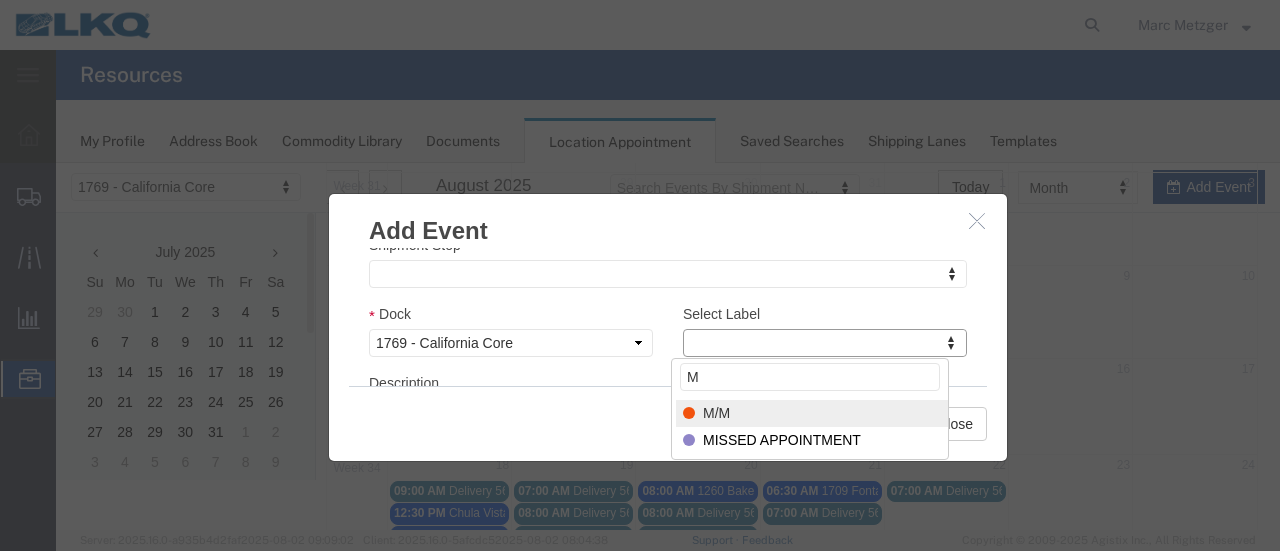 type on "M" 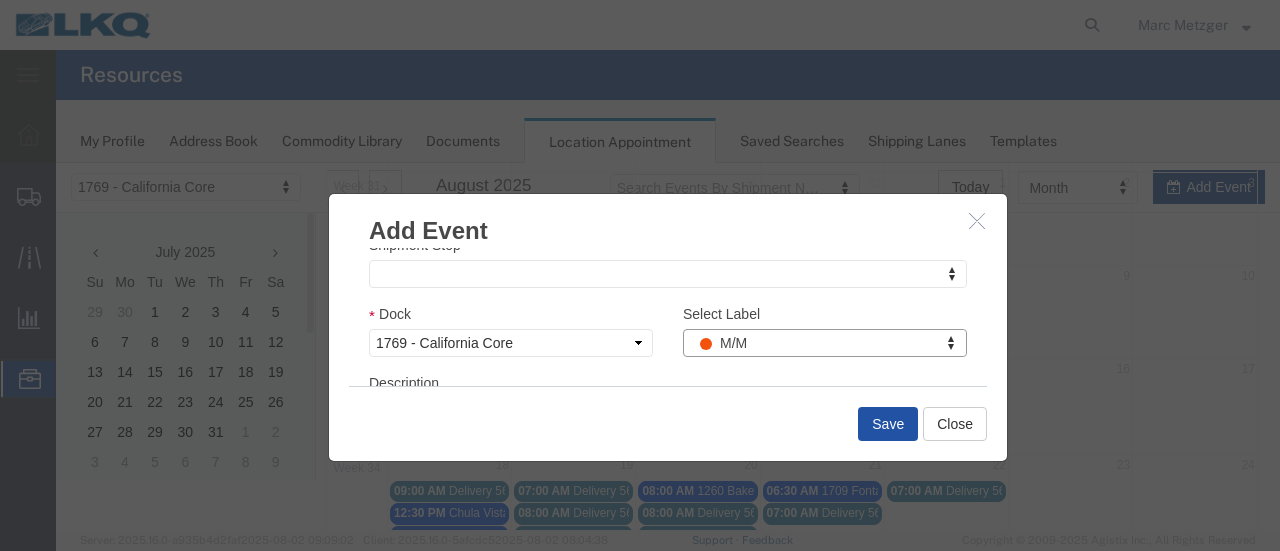 click on "Save" at bounding box center (888, 424) 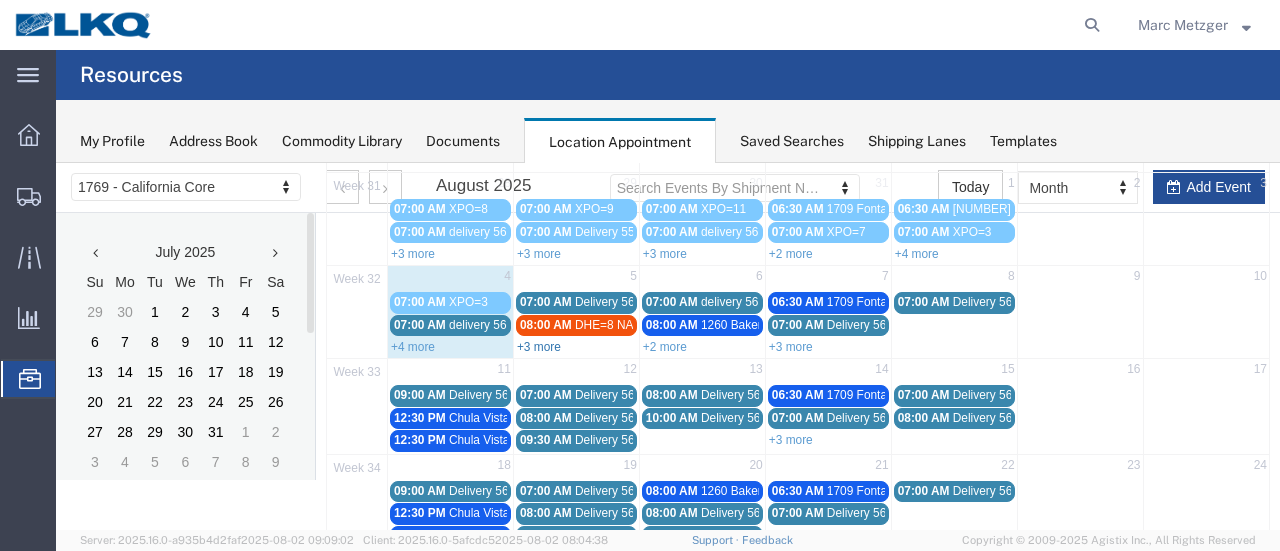 click on "+3 more" at bounding box center [539, 347] 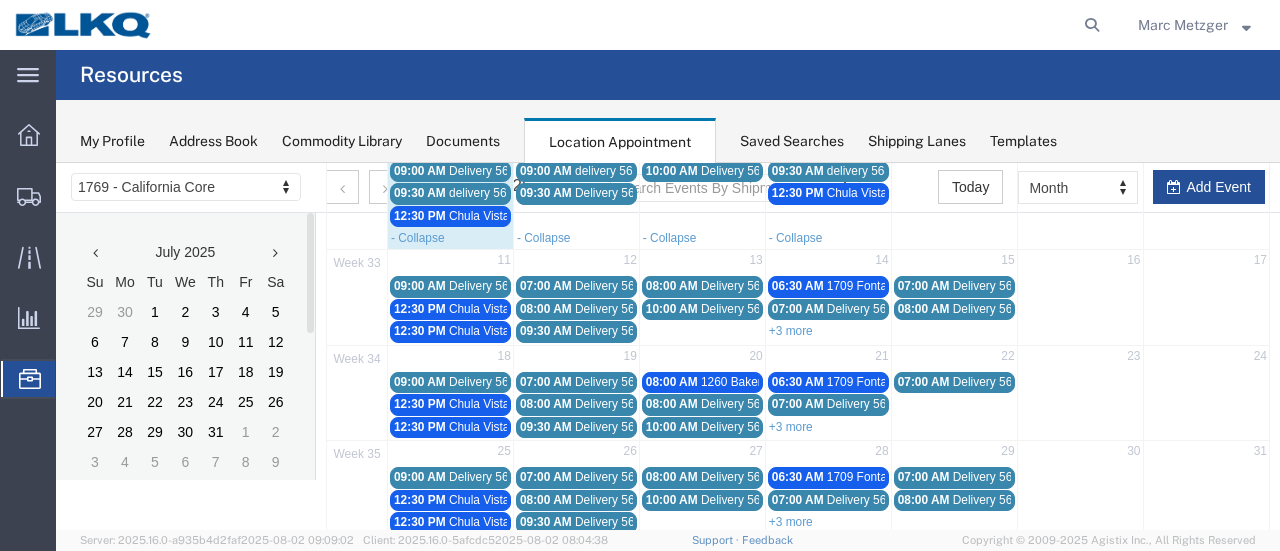 scroll, scrollTop: 328, scrollLeft: 0, axis: vertical 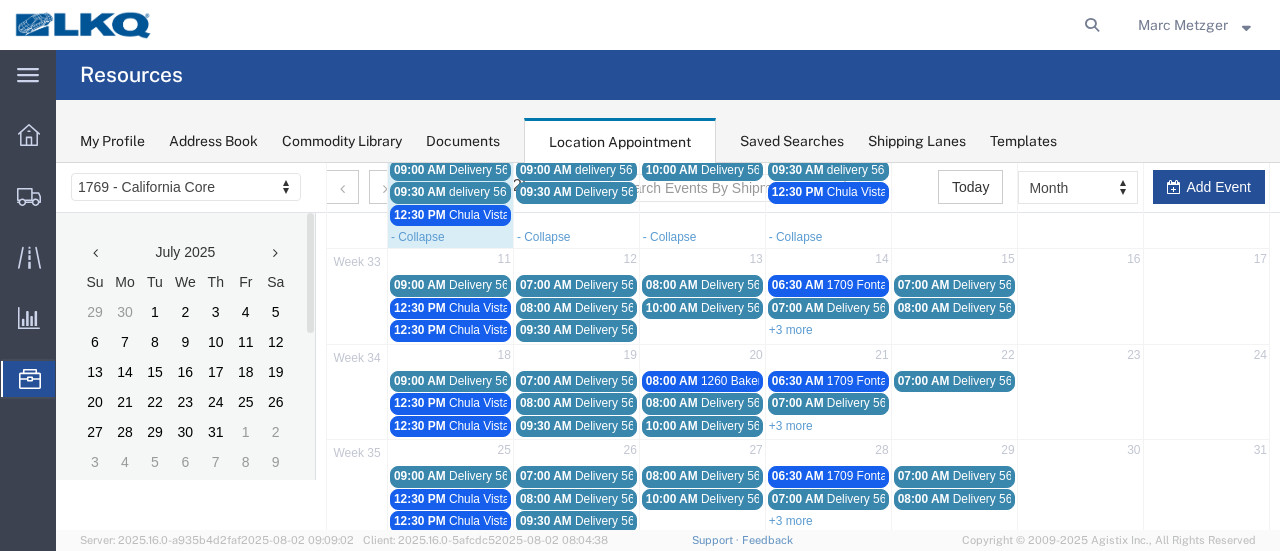 click on "+3 more" at bounding box center (791, 330) 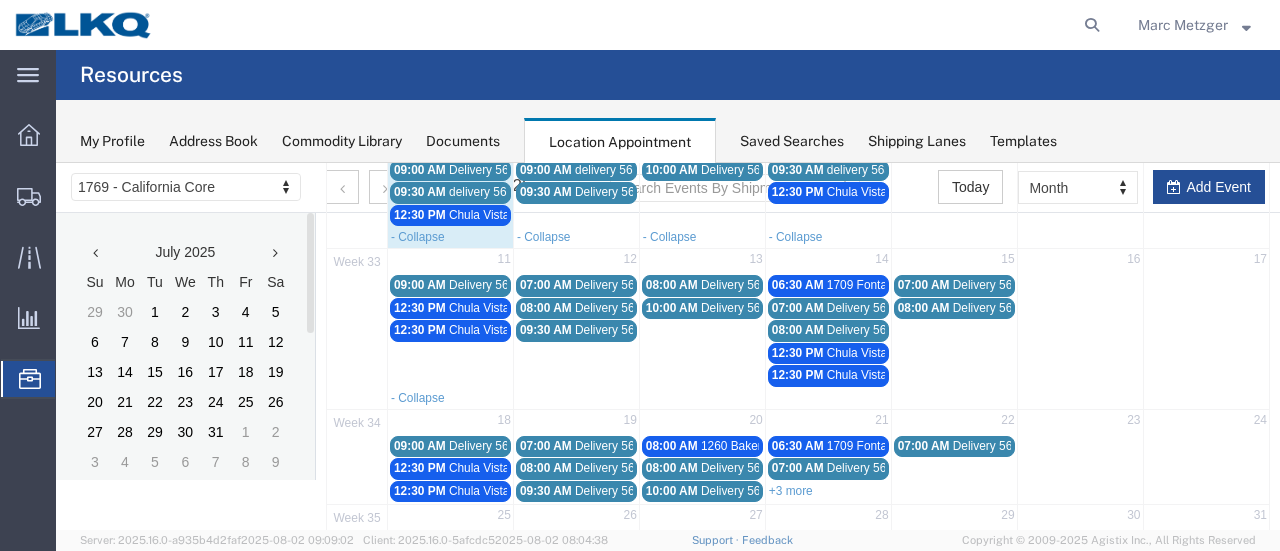 click on "Chula Vista Truck" at bounding box center [495, 330] 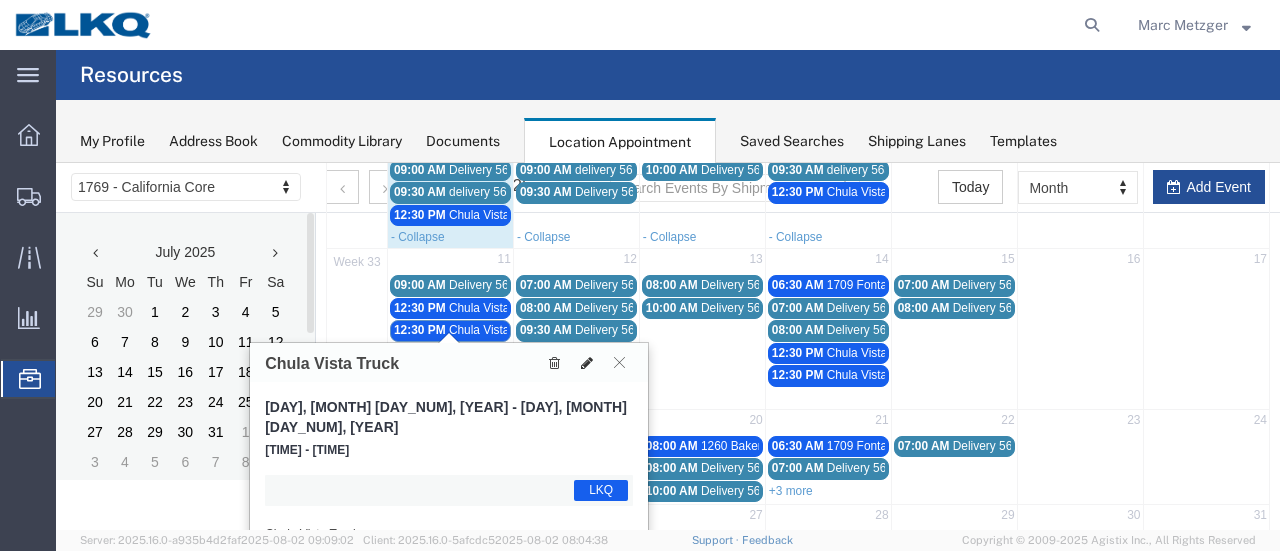 click at bounding box center [587, 363] 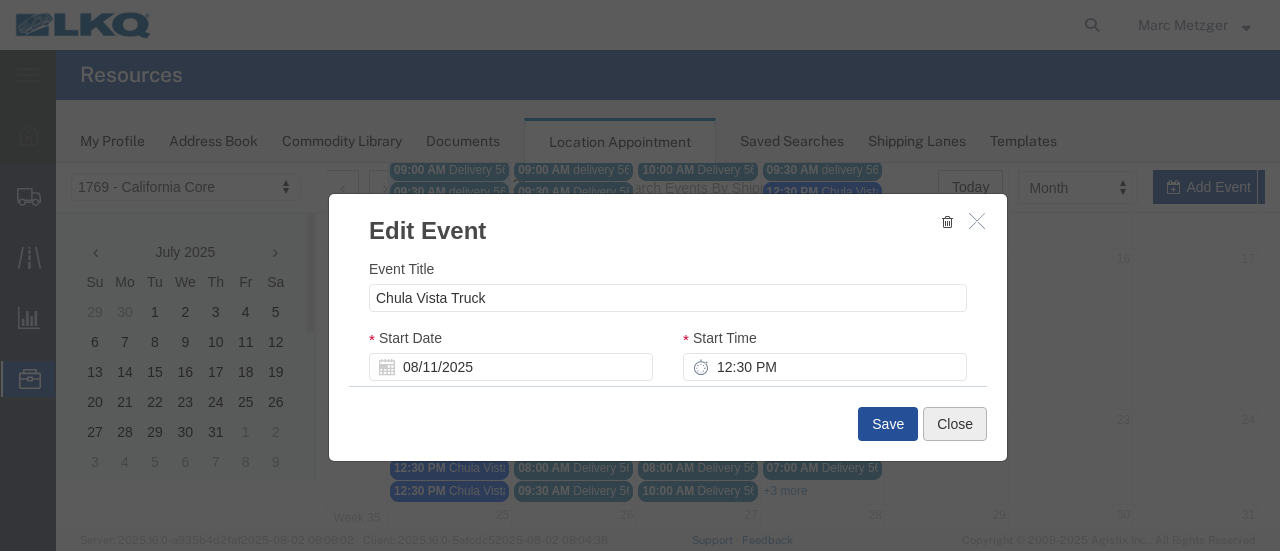 click on "Close" at bounding box center (955, 424) 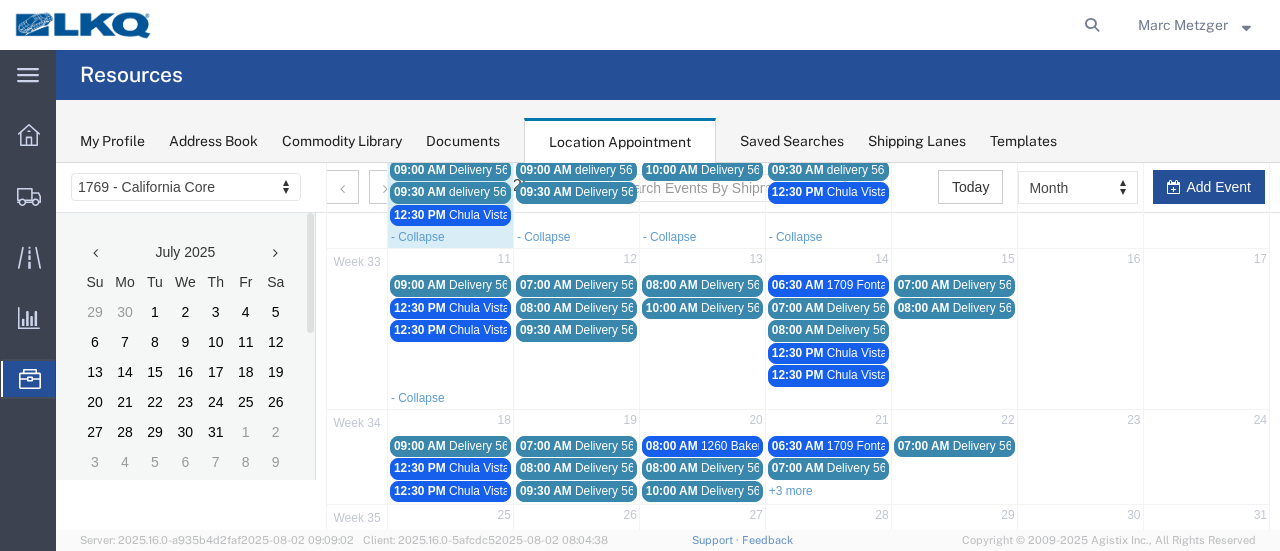 click on "Chula Vista Truck" at bounding box center (495, 330) 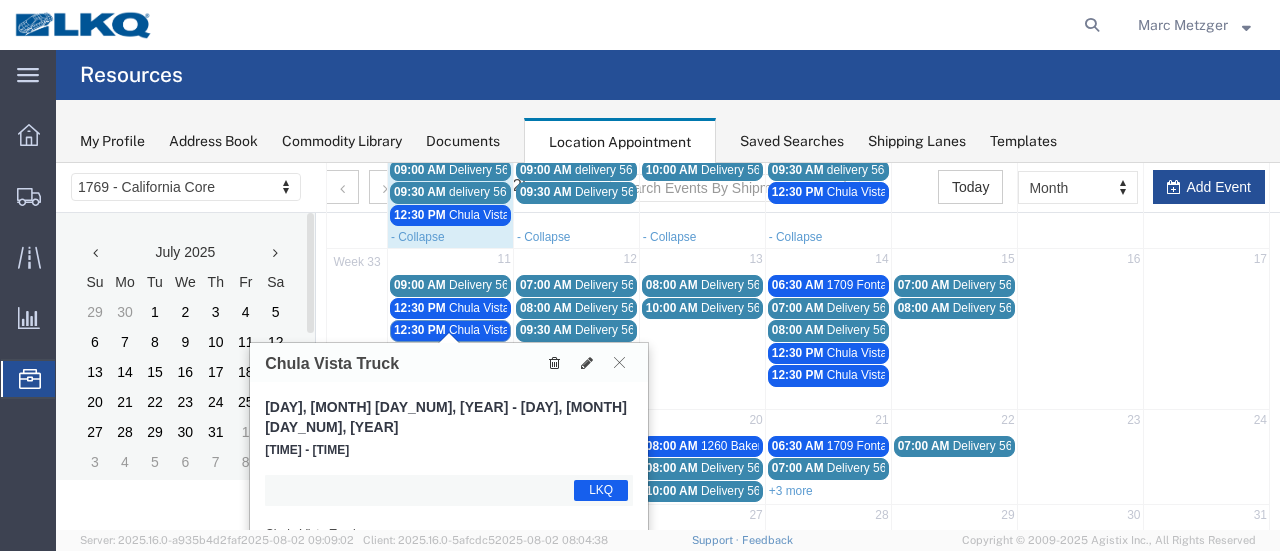 click at bounding box center [554, 363] 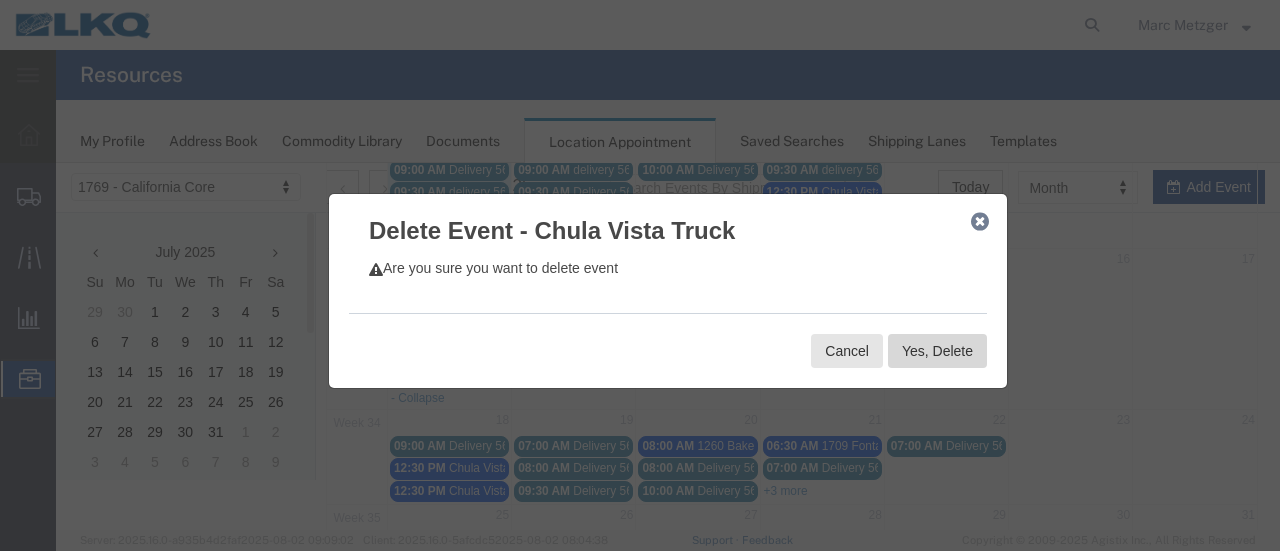 click on "Yes, Delete" at bounding box center [937, 351] 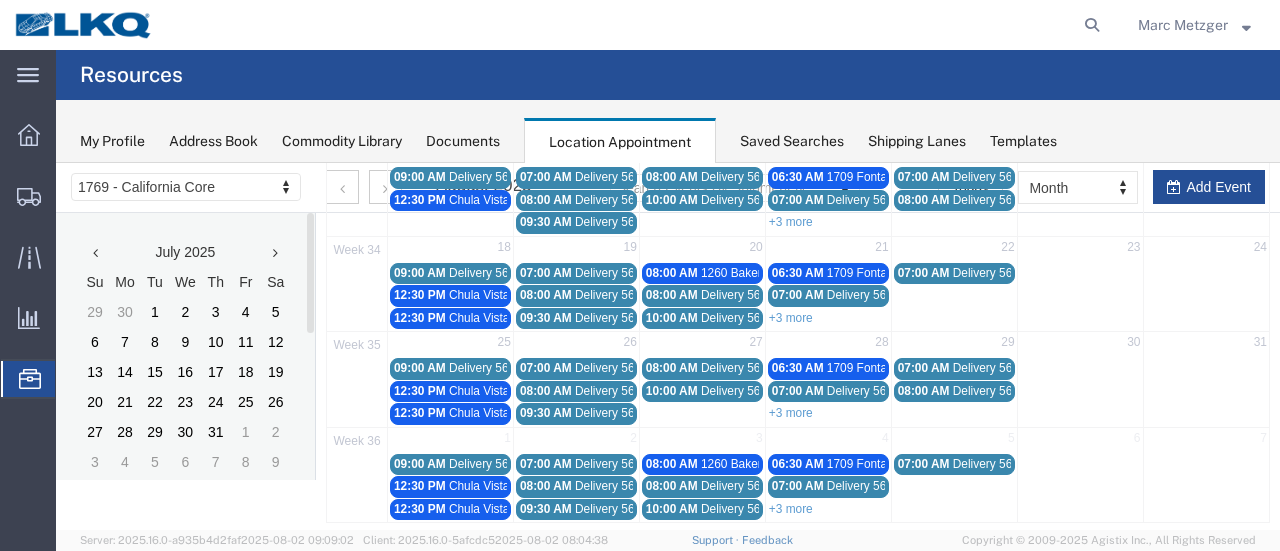 scroll, scrollTop: 146, scrollLeft: 0, axis: vertical 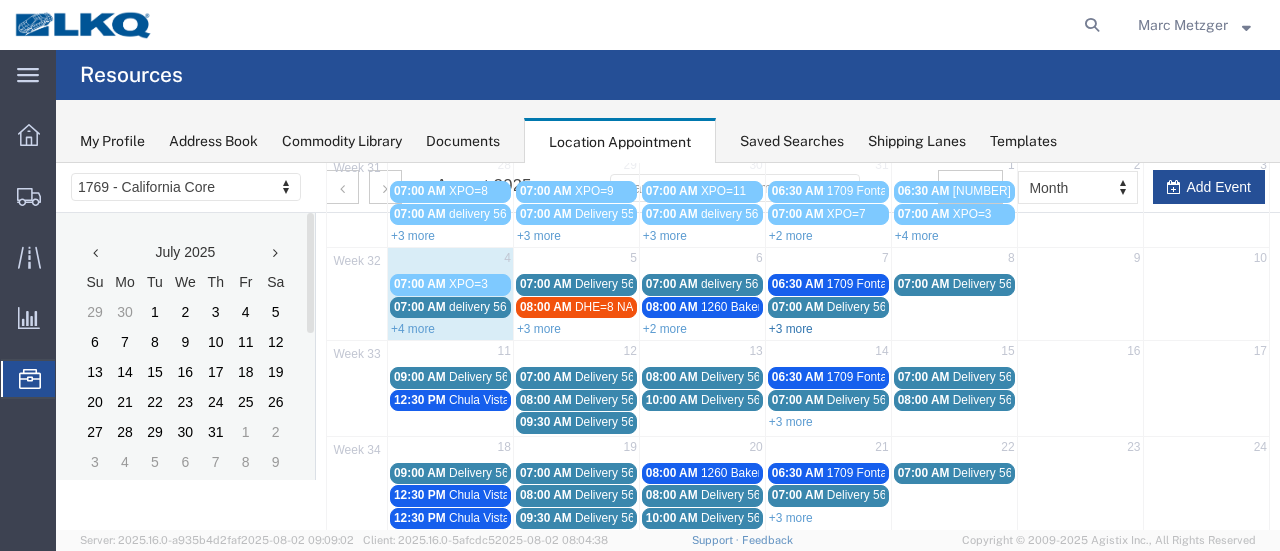 click on "+3 more" at bounding box center (791, 329) 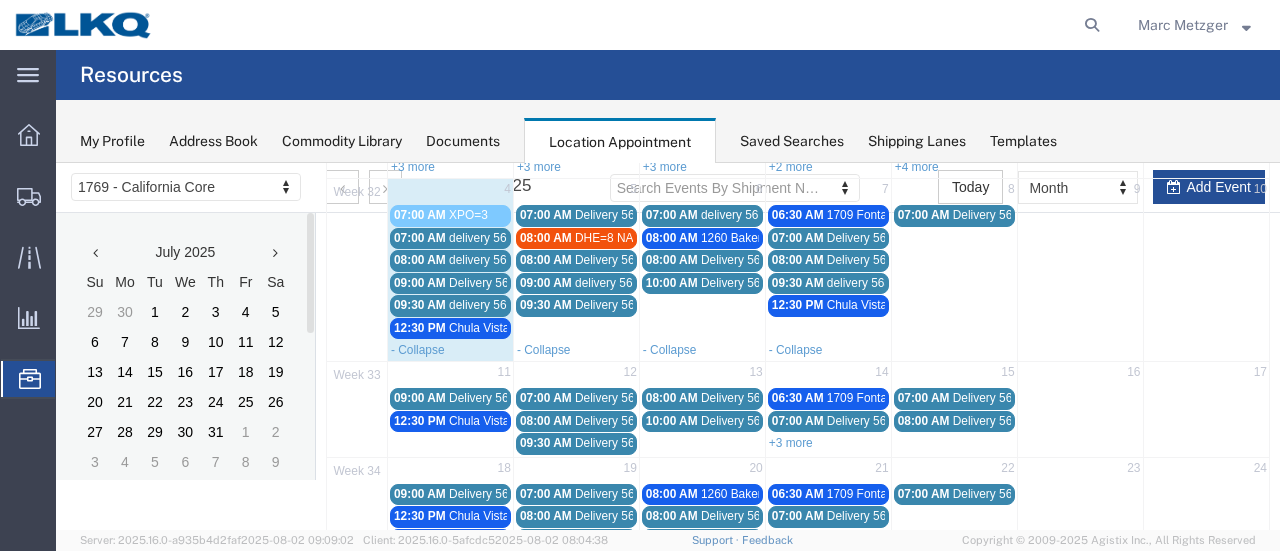 scroll, scrollTop: 246, scrollLeft: 0, axis: vertical 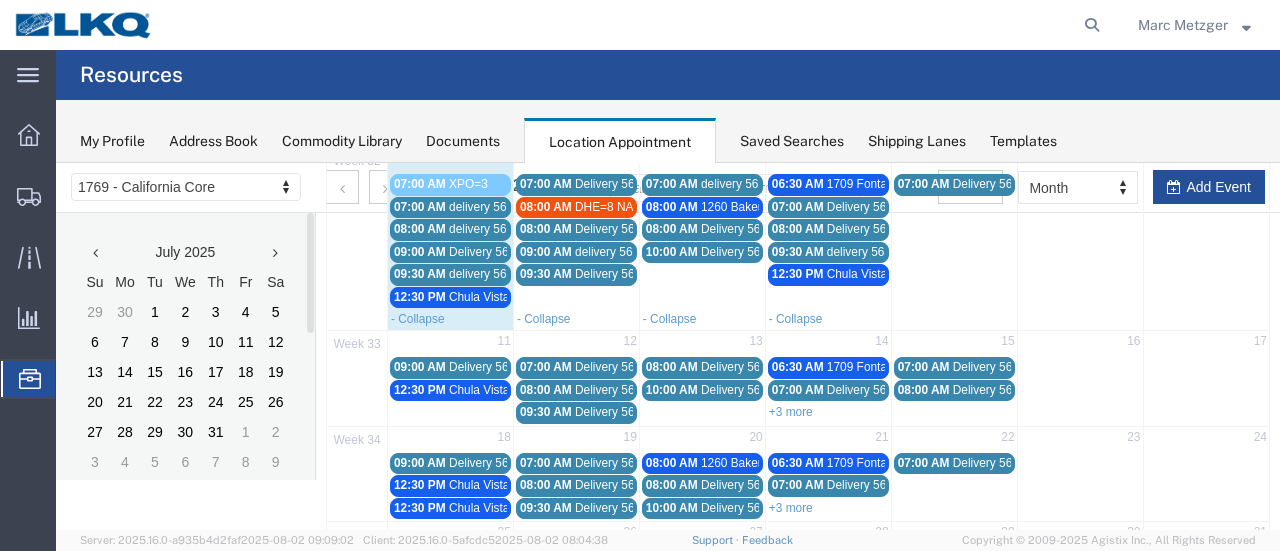 click on "+3 more" at bounding box center [791, 412] 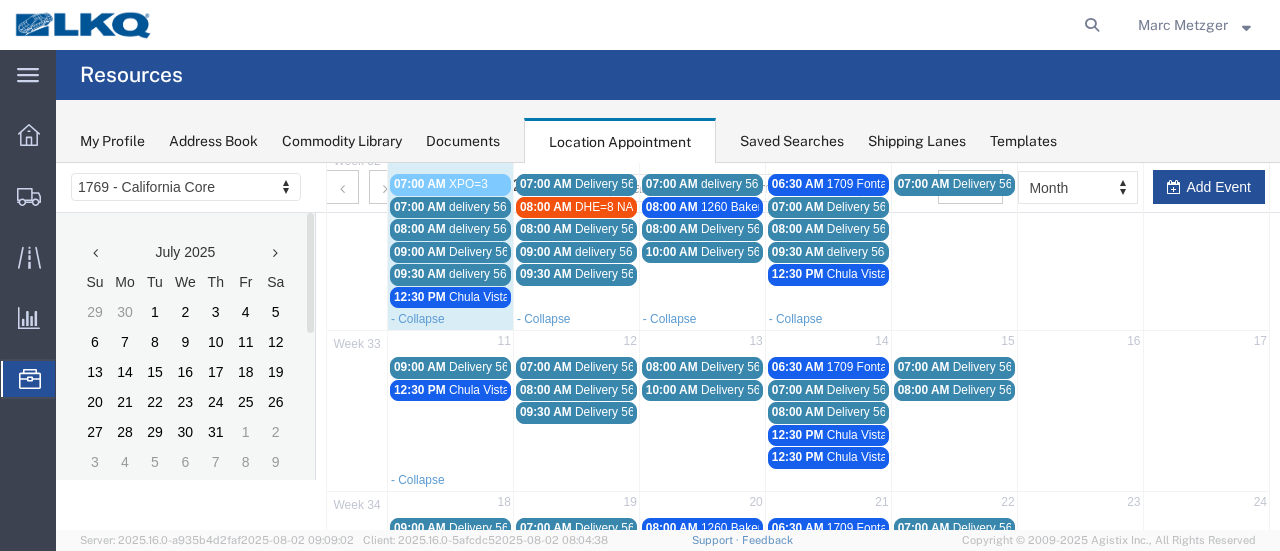 click on "12:30 PM" at bounding box center [798, 457] 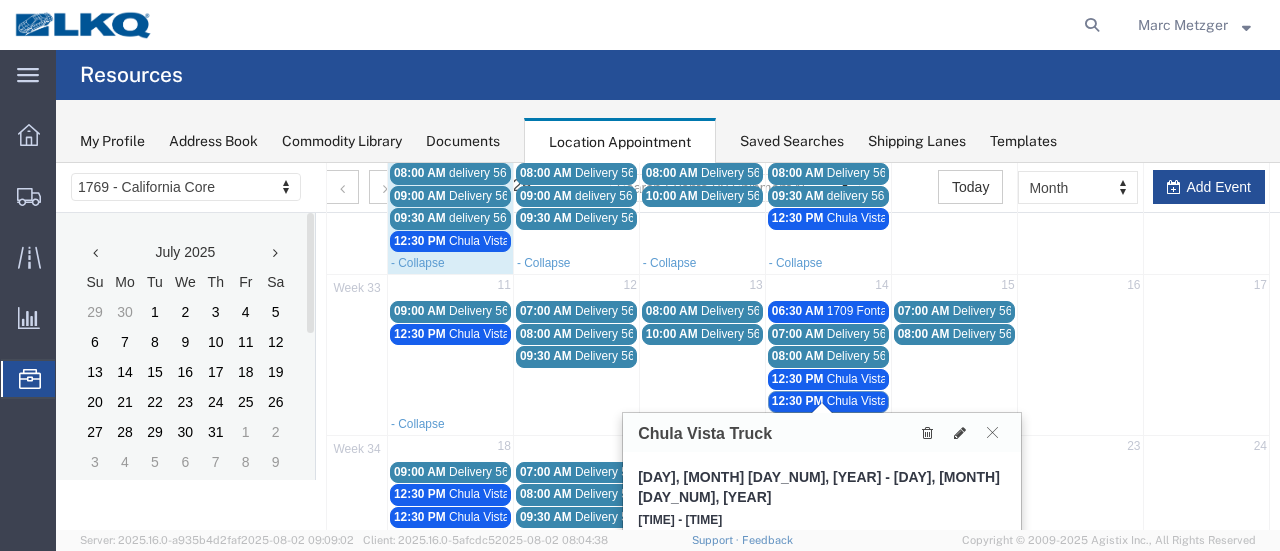 scroll, scrollTop: 346, scrollLeft: 0, axis: vertical 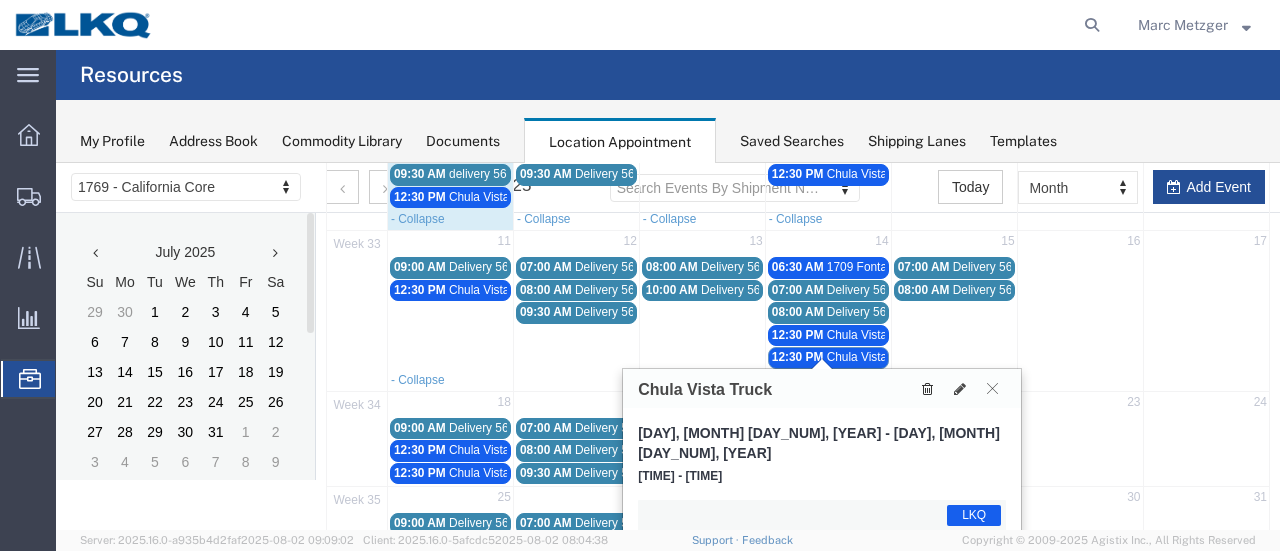 click at bounding box center [927, 389] 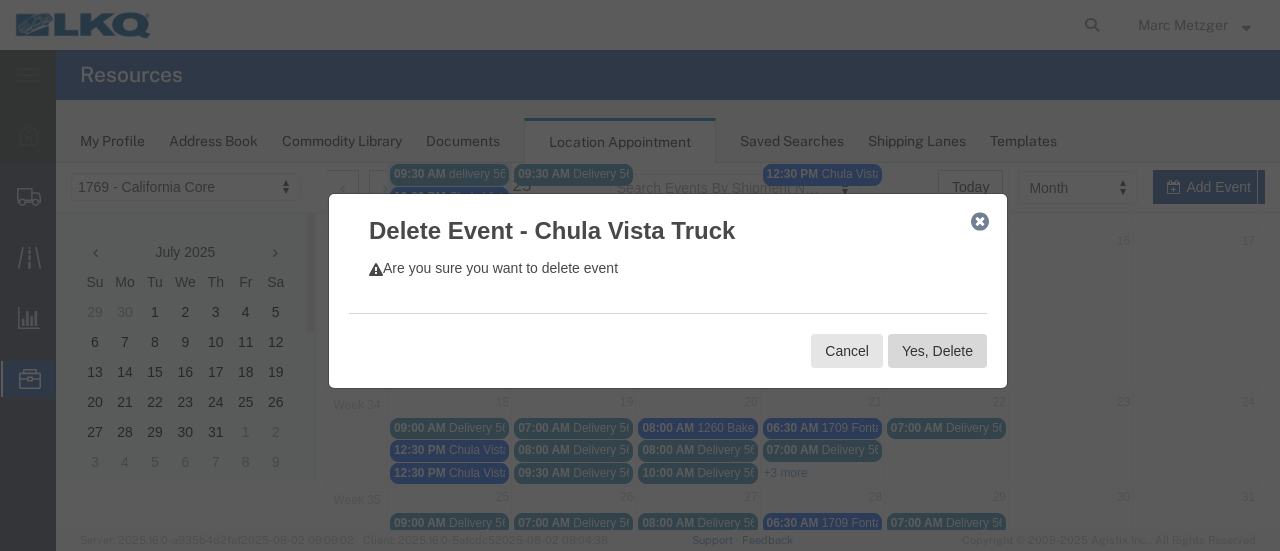 click on "Yes, Delete" at bounding box center (937, 351) 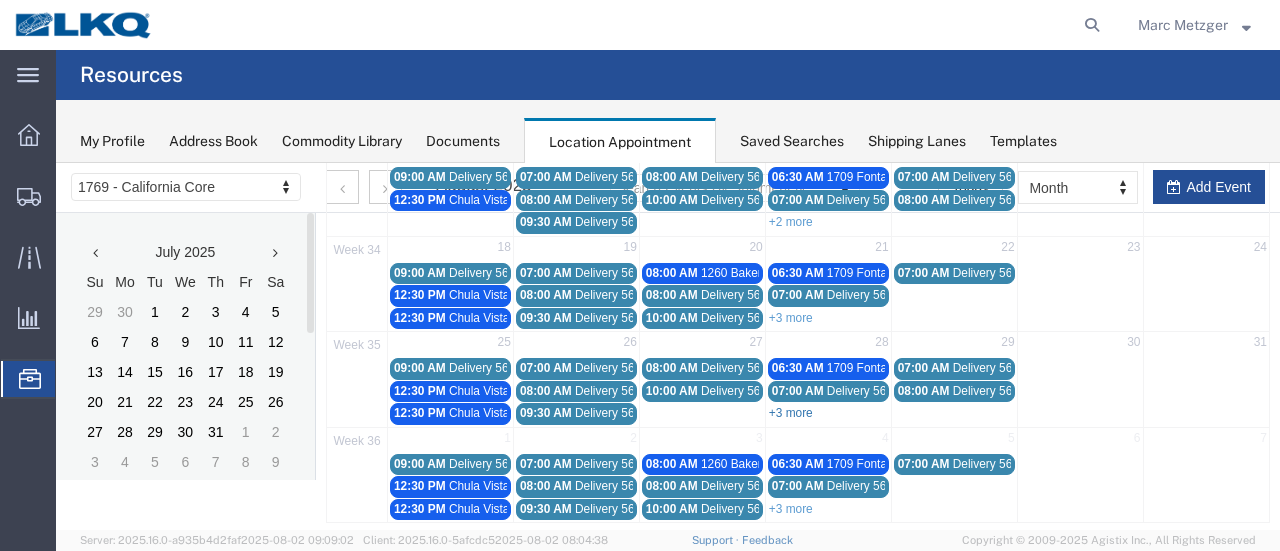 click on "+3 more" at bounding box center (791, 413) 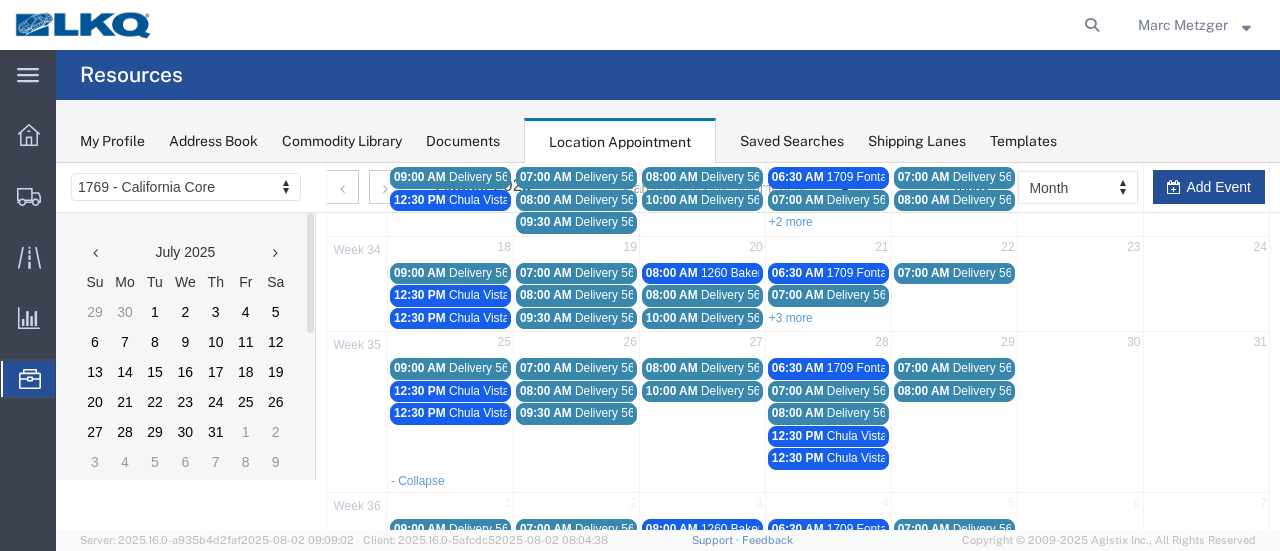 click on "12:30 PM" at bounding box center (798, 458) 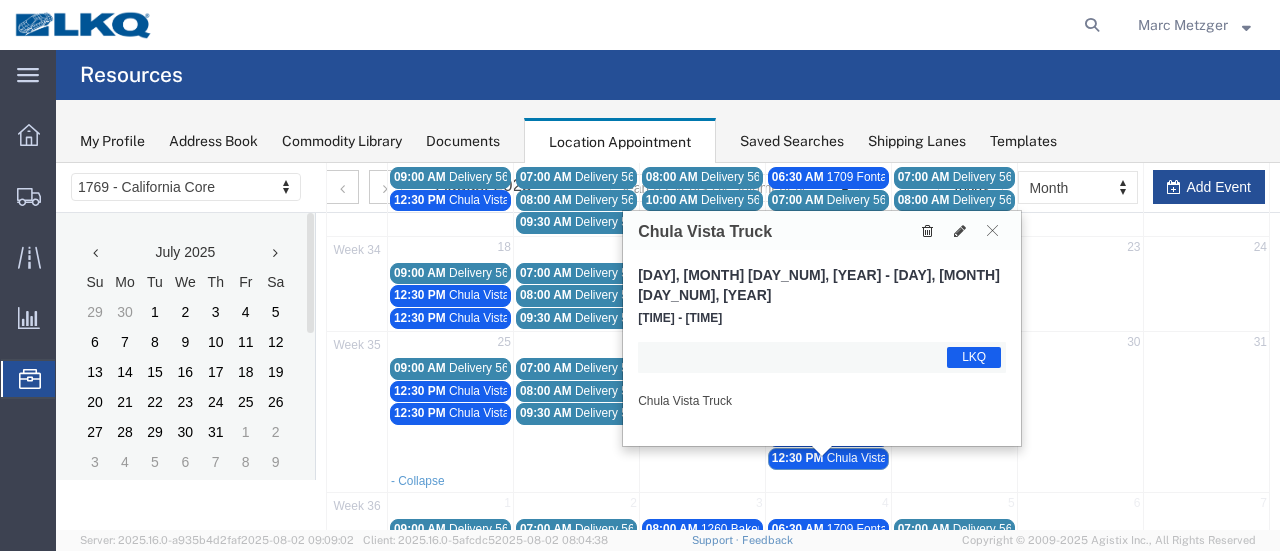 click at bounding box center [927, 231] 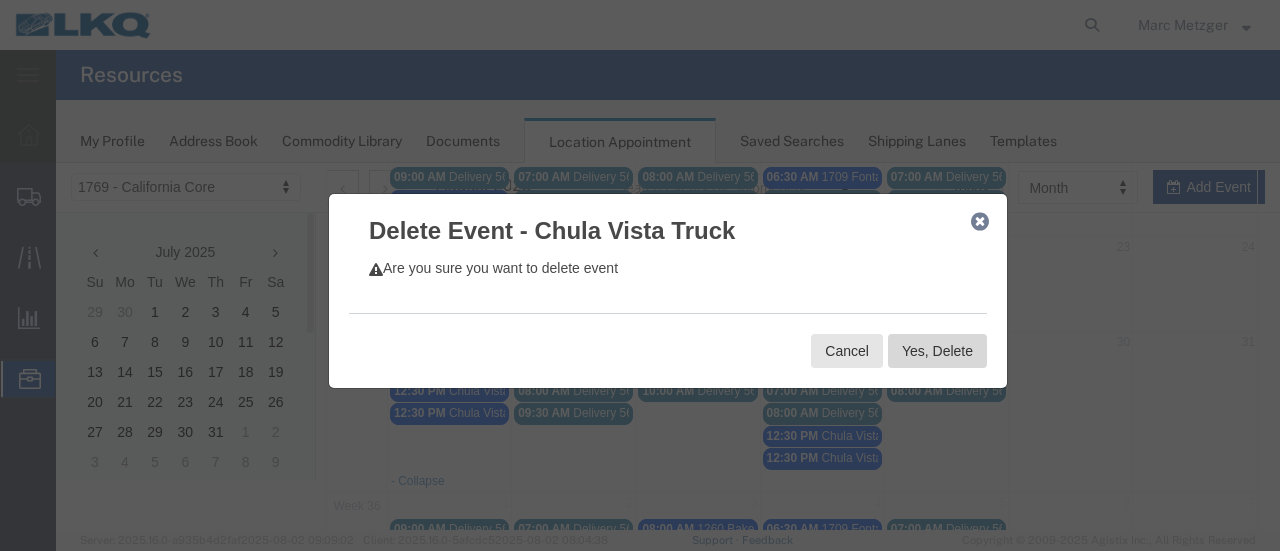click on "Yes, Delete" at bounding box center [937, 351] 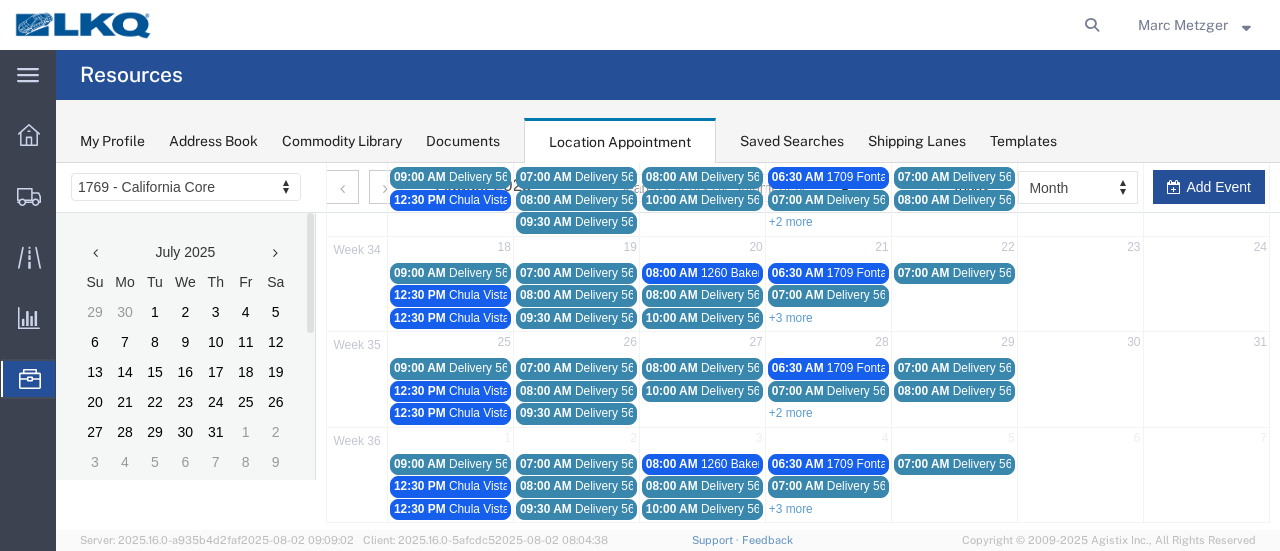 click on "Chula Vista Truck" at bounding box center (495, 413) 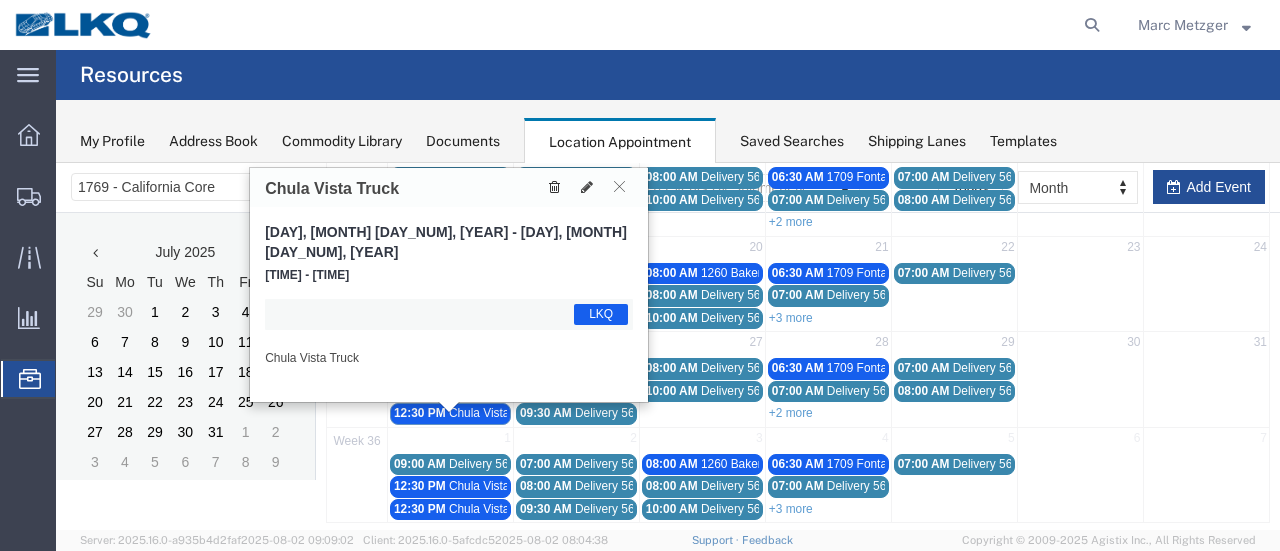 click at bounding box center [554, 187] 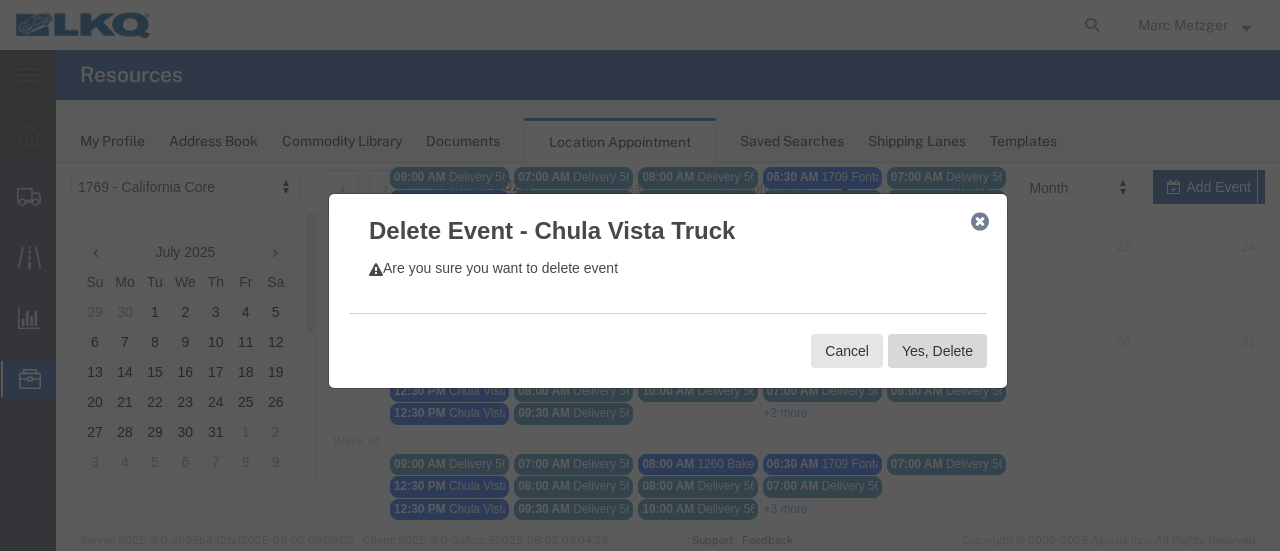 click on "Yes, Delete" at bounding box center (937, 351) 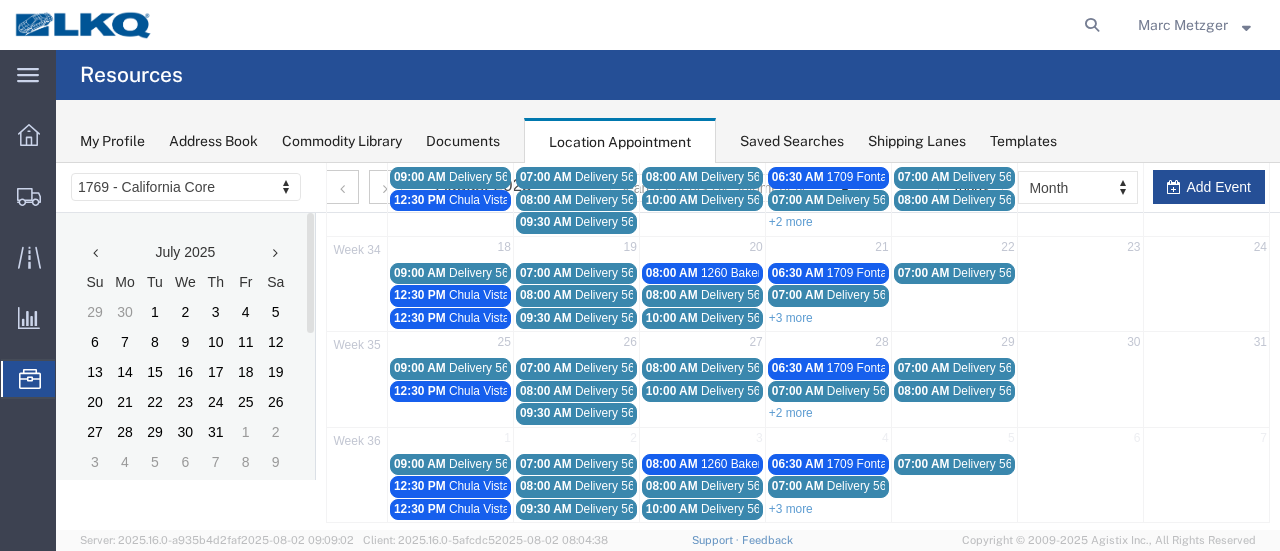 click on "Chula Vista Truck" at bounding box center (495, 509) 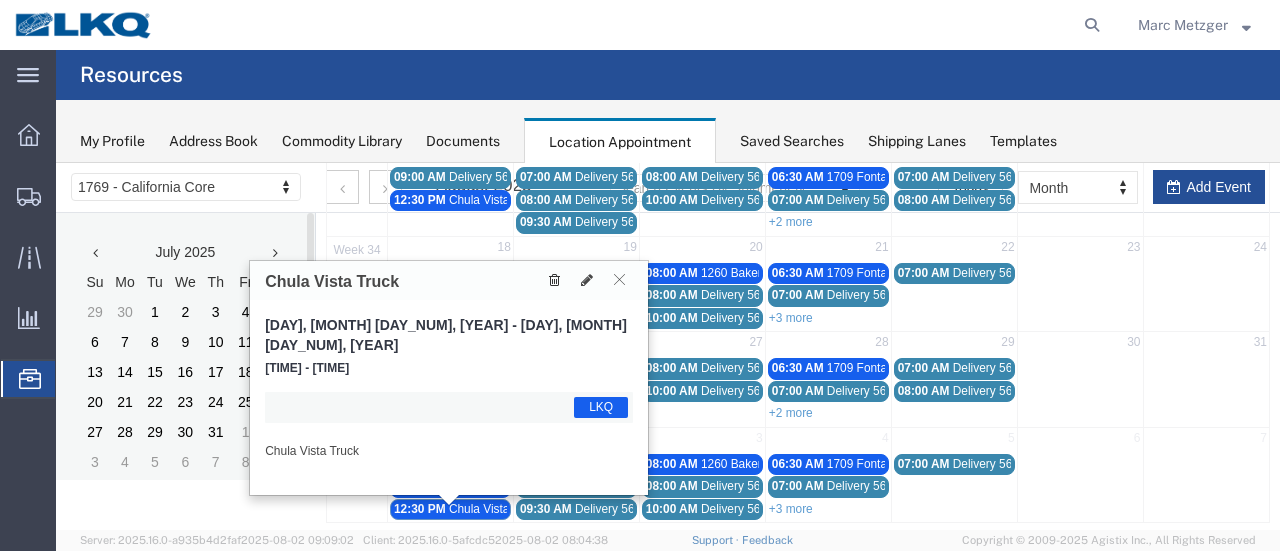 click at bounding box center (554, 280) 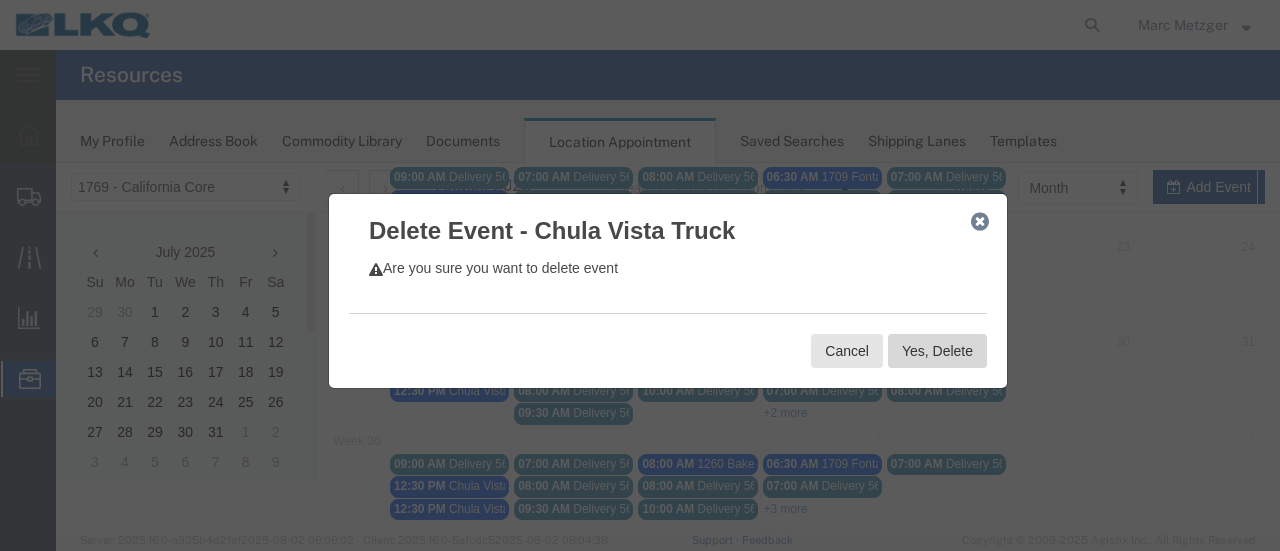 click on "Yes, Delete" at bounding box center [937, 351] 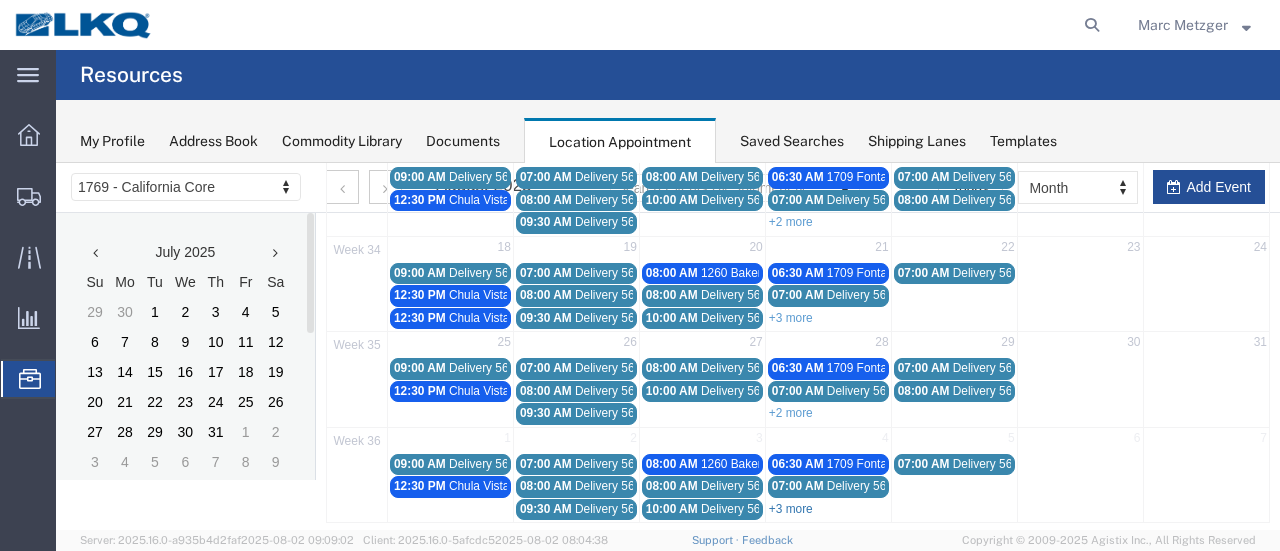click on "+3 more" at bounding box center [791, 509] 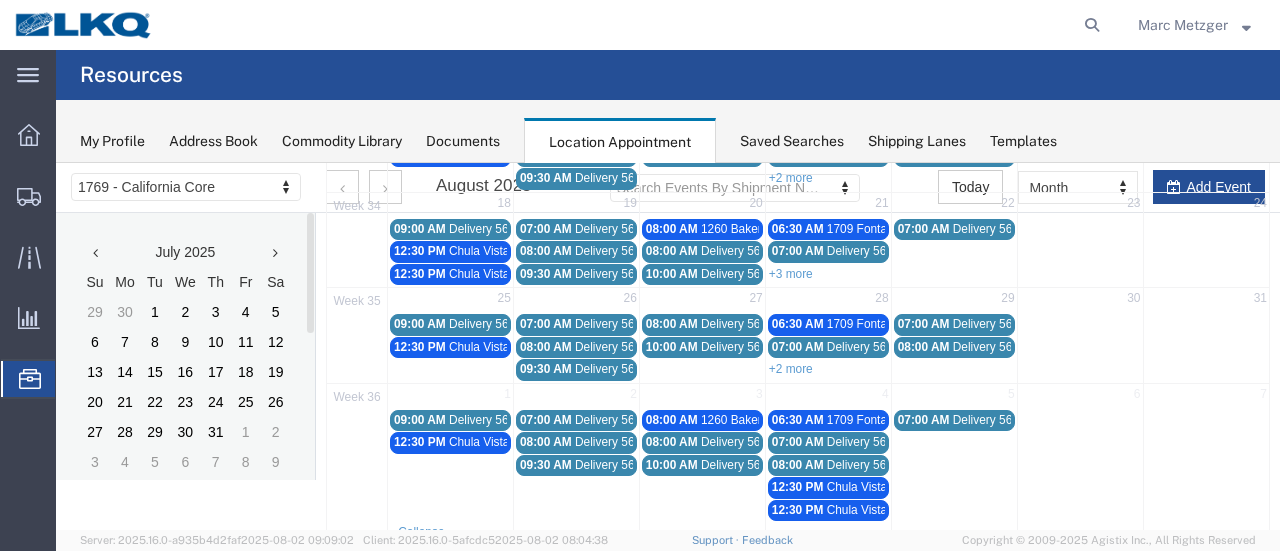 scroll, scrollTop: 409, scrollLeft: 0, axis: vertical 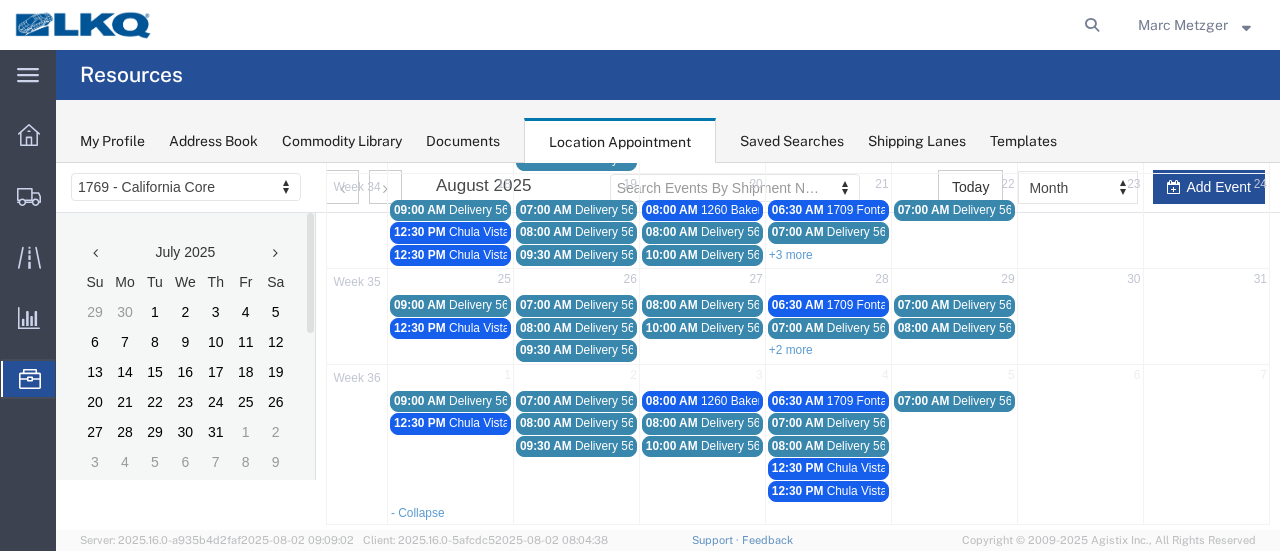 click on "12:30 PM" at bounding box center [798, 491] 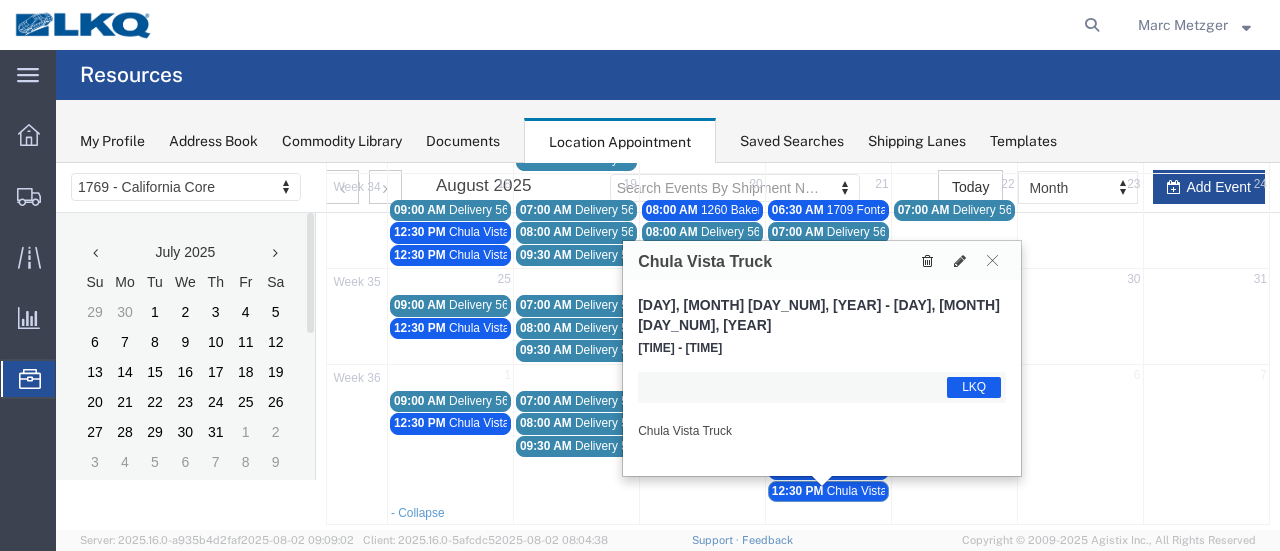 click at bounding box center [927, 261] 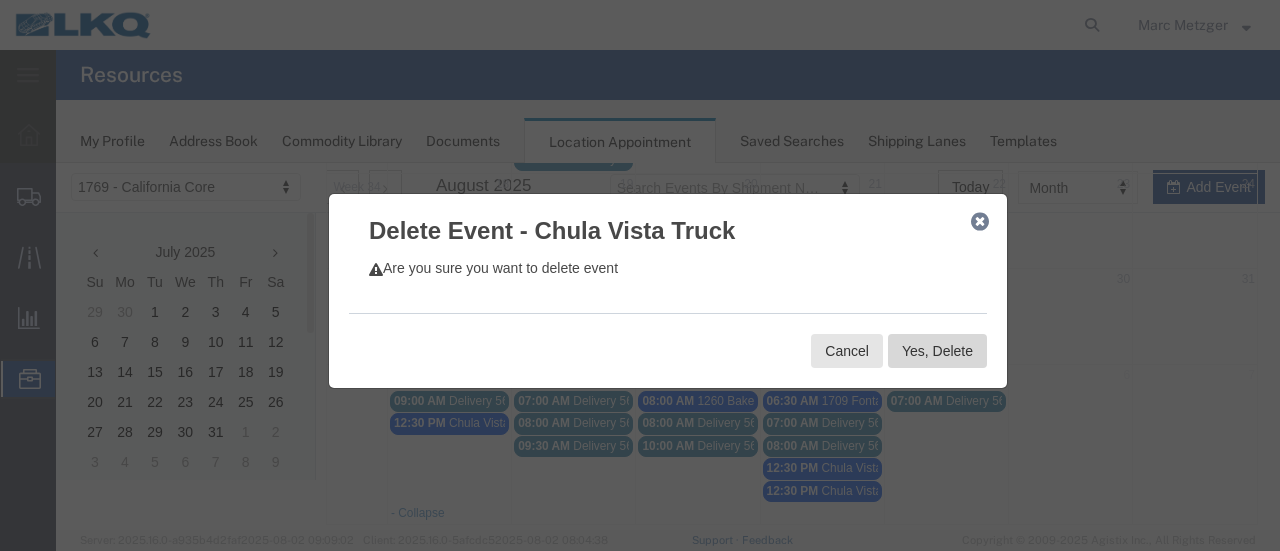 click on "Yes, Delete" at bounding box center (937, 351) 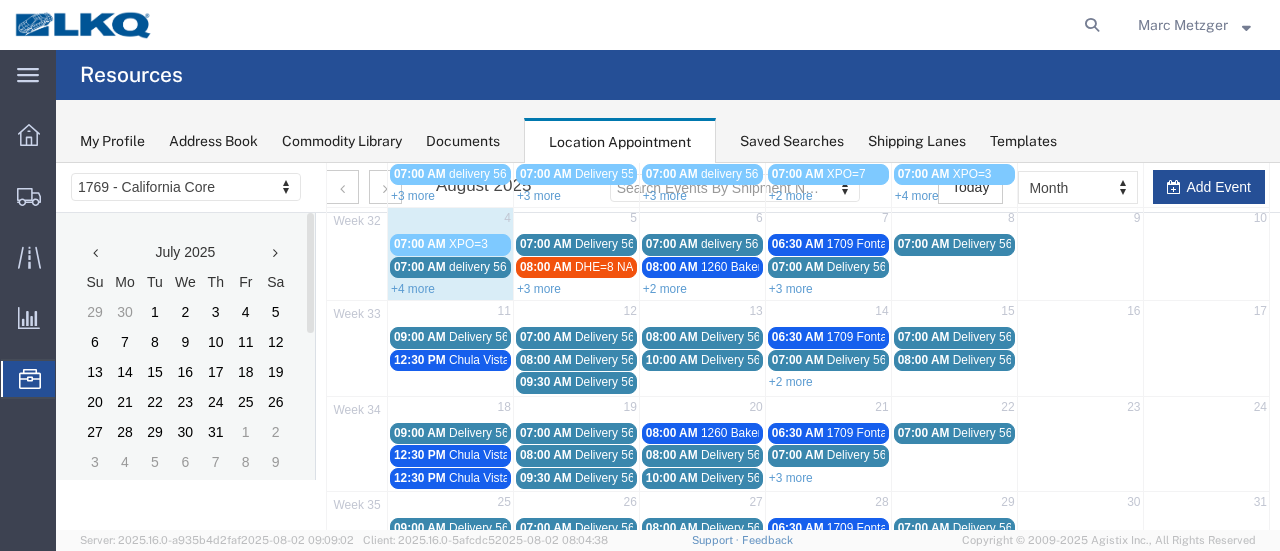 scroll, scrollTop: 146, scrollLeft: 0, axis: vertical 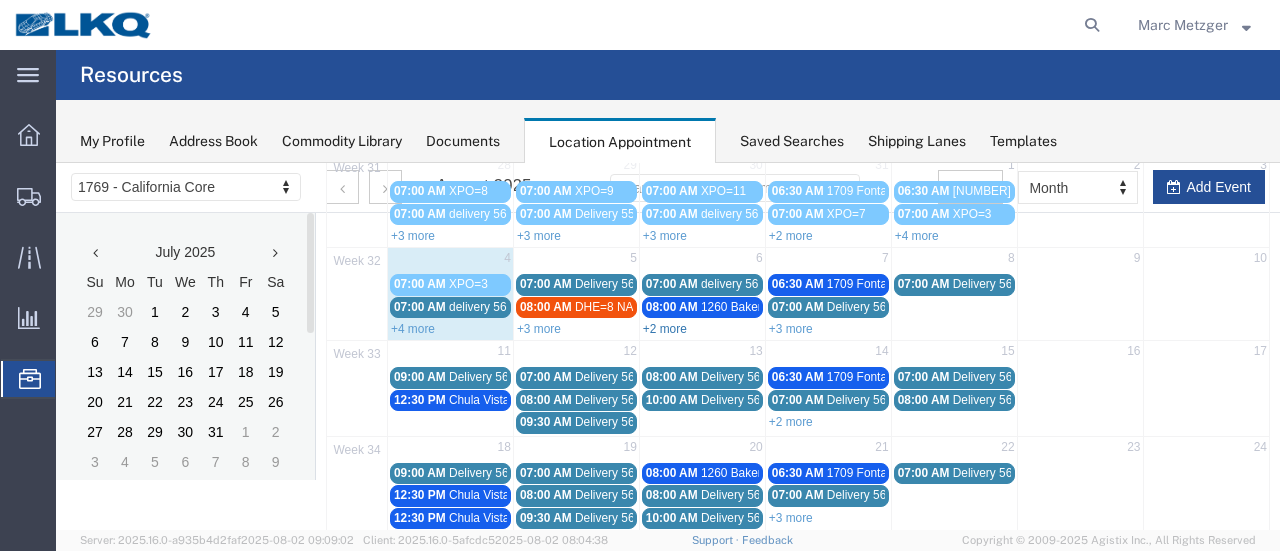 click on "+2 more" at bounding box center [665, 329] 